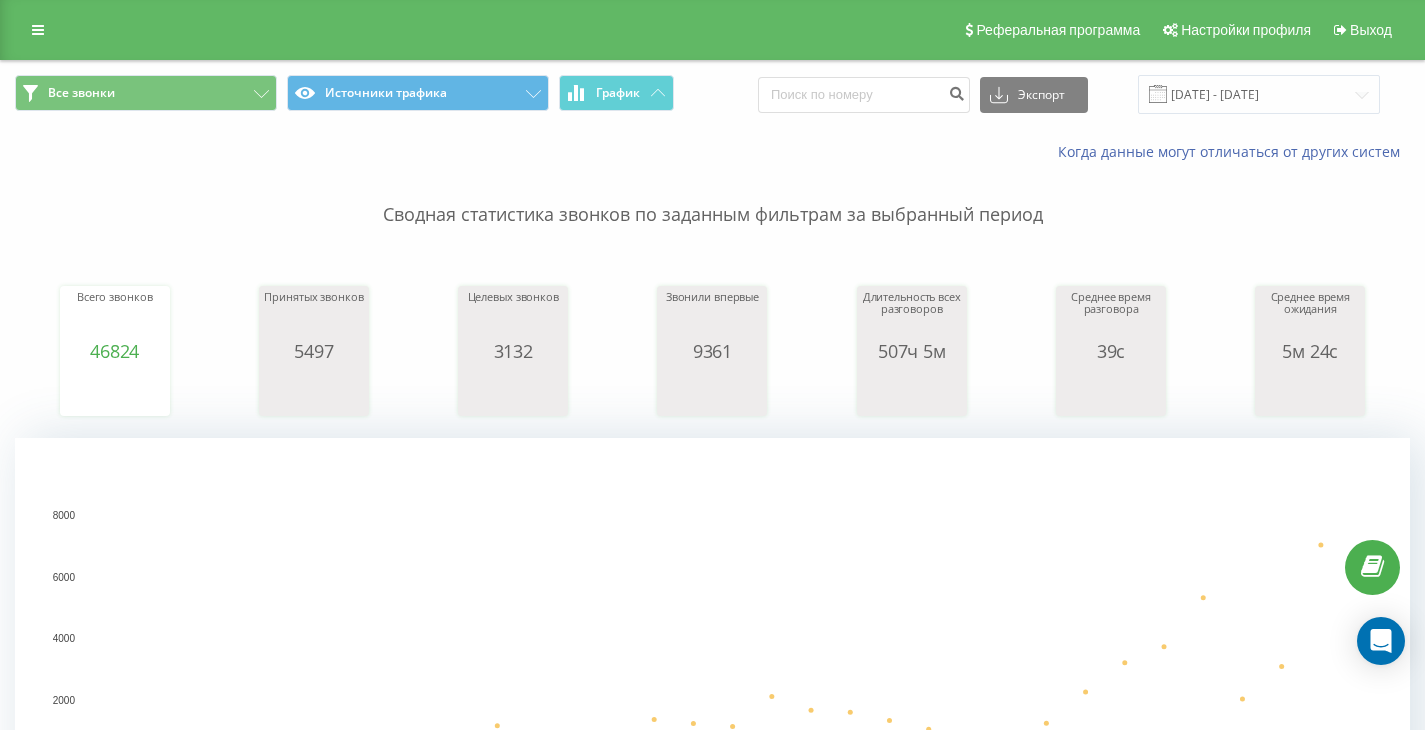 scroll, scrollTop: 0, scrollLeft: 0, axis: both 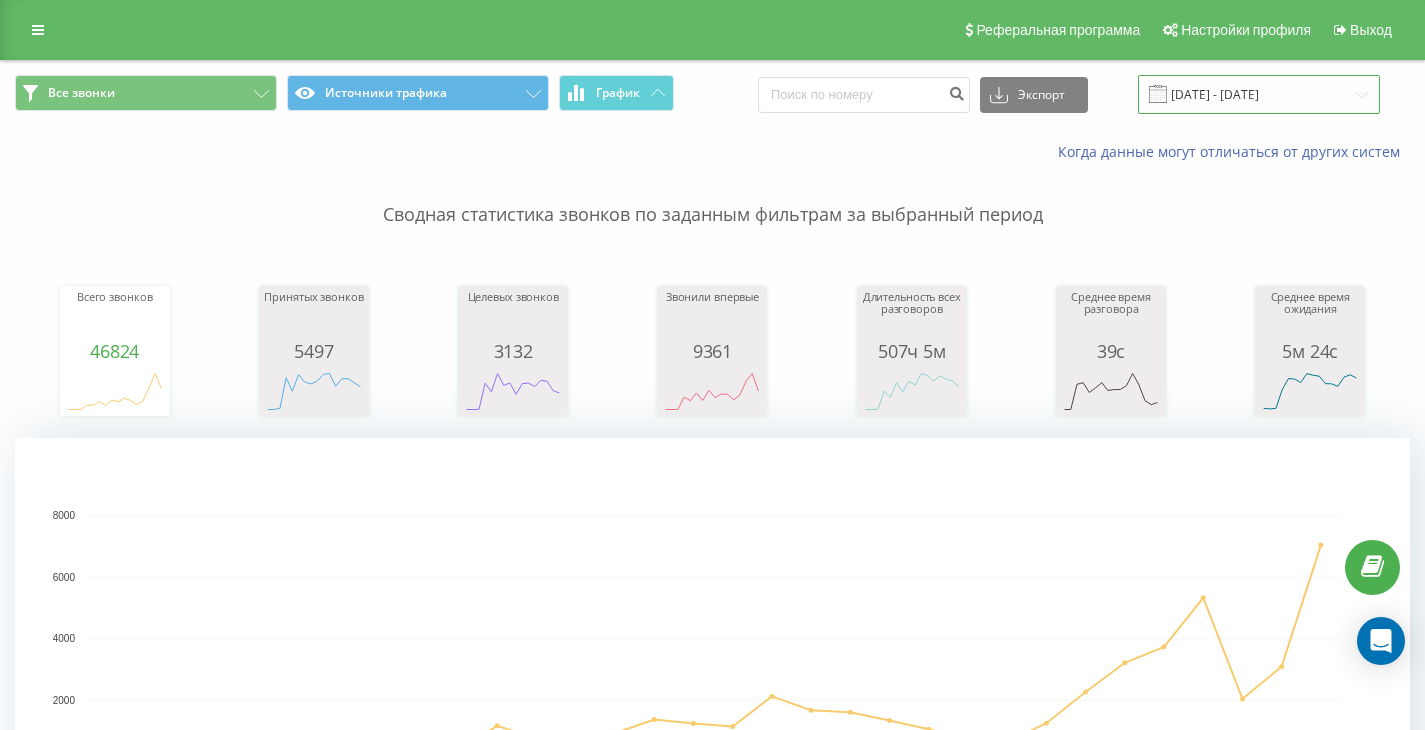 click on "[DATE] - [DATE]" at bounding box center [1259, 94] 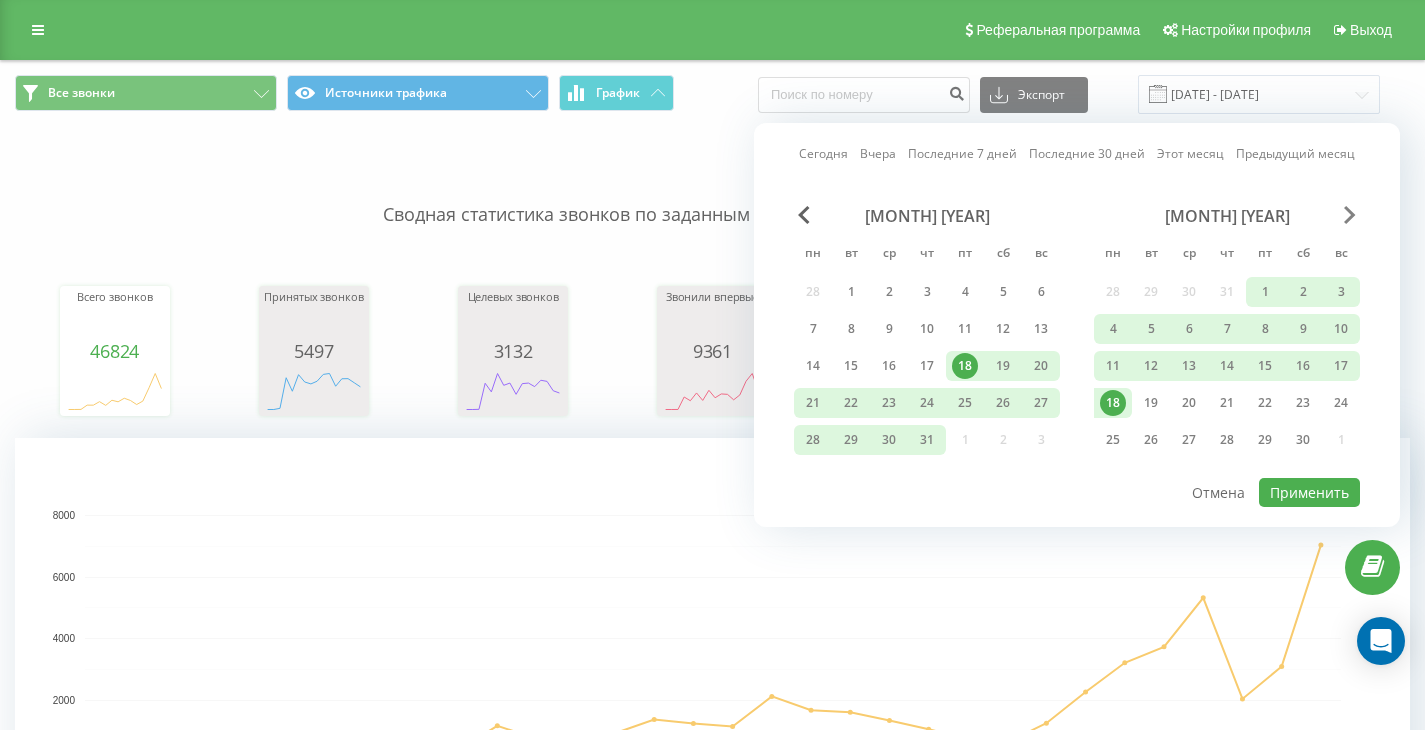 click at bounding box center (1350, 215) 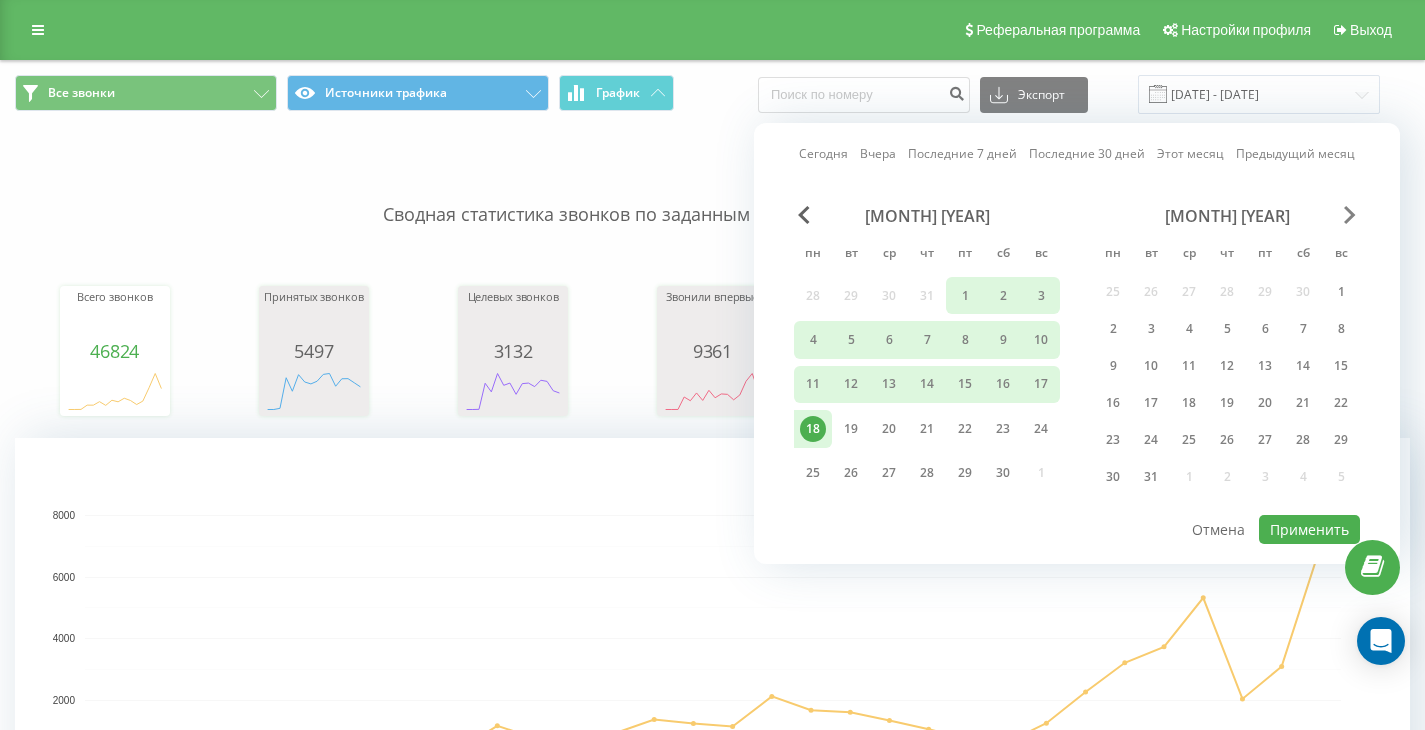 click at bounding box center (1350, 215) 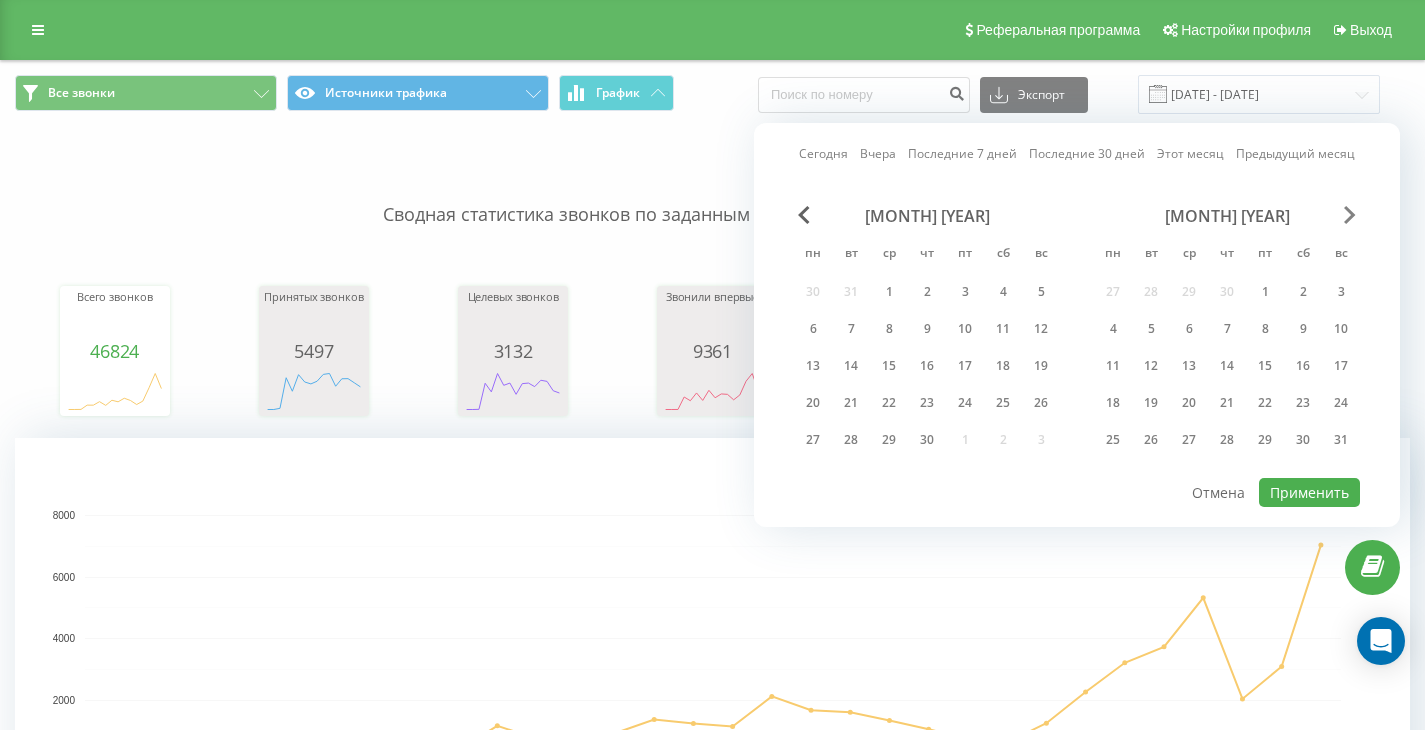 click at bounding box center (1350, 215) 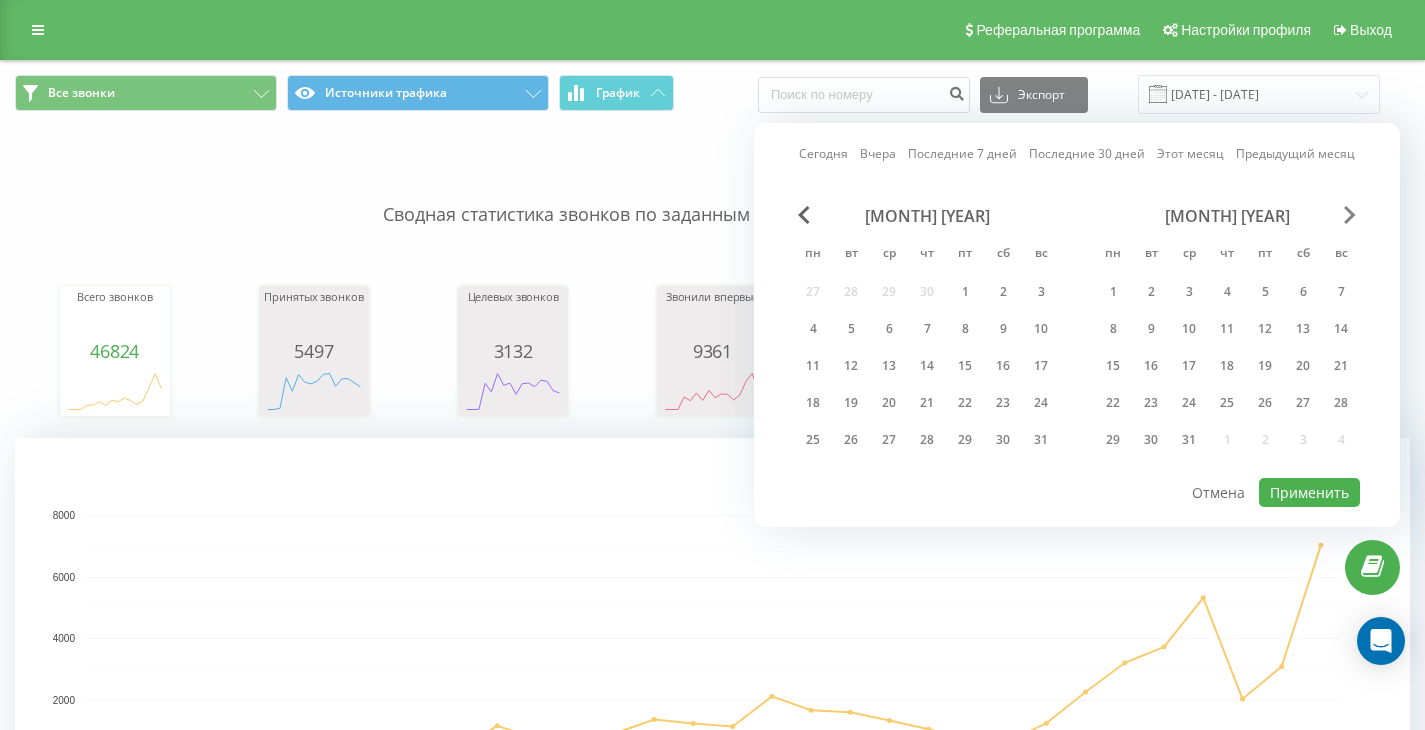 click at bounding box center [1350, 215] 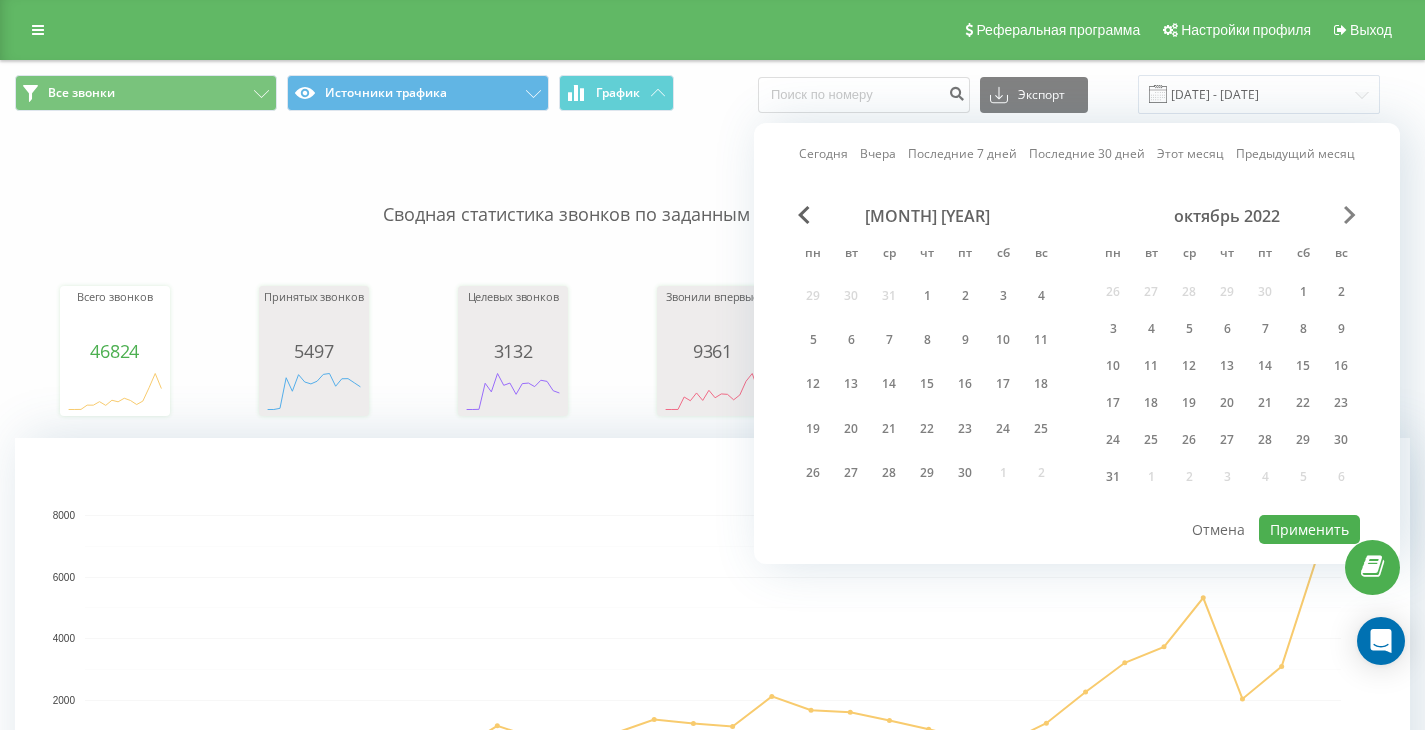 click at bounding box center [1350, 215] 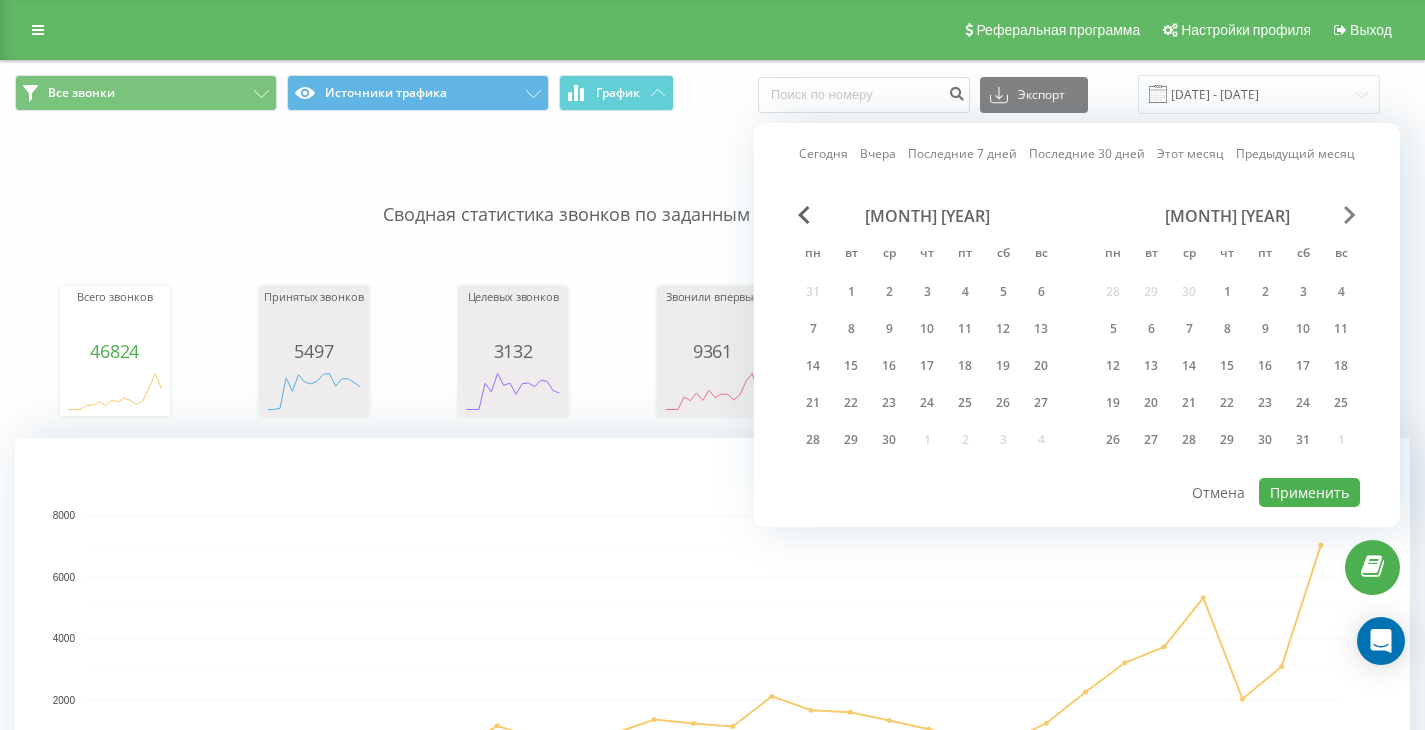 click at bounding box center (1350, 215) 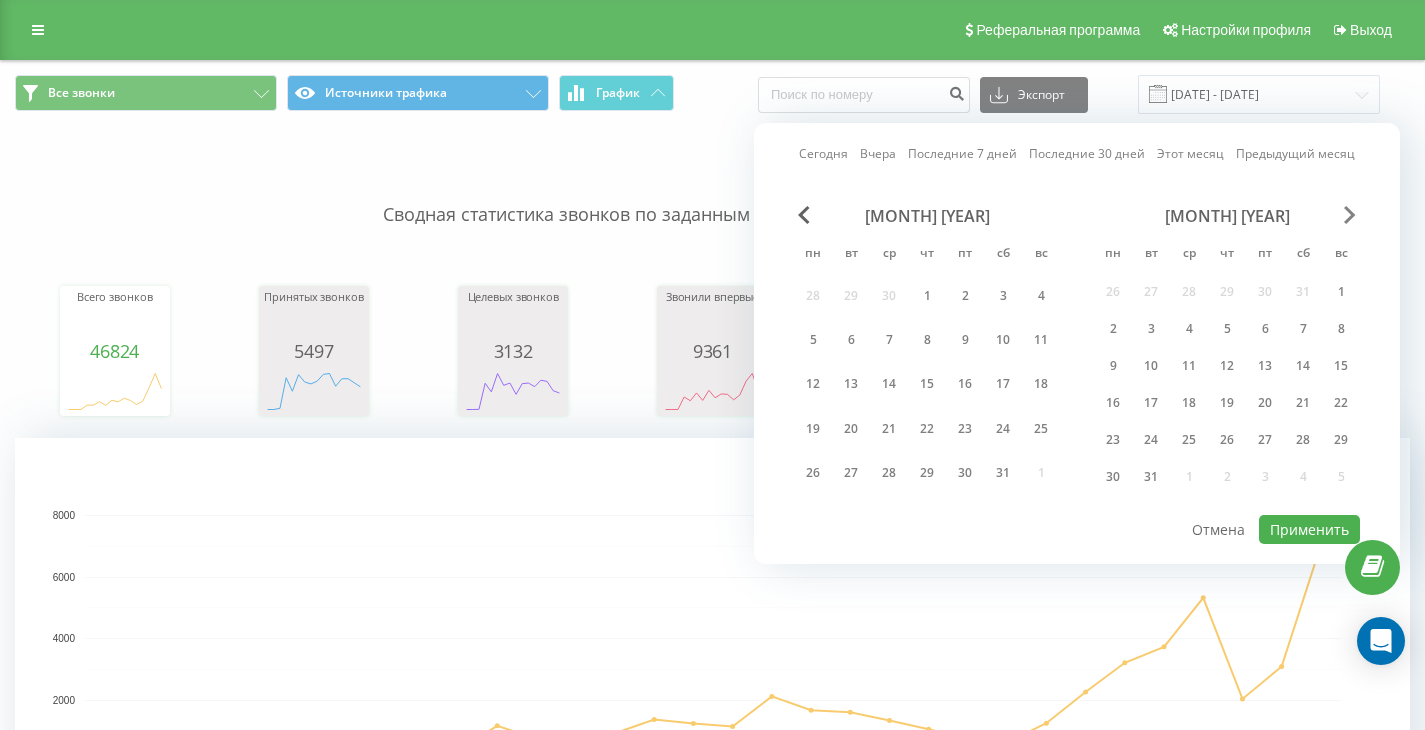 click at bounding box center (1350, 215) 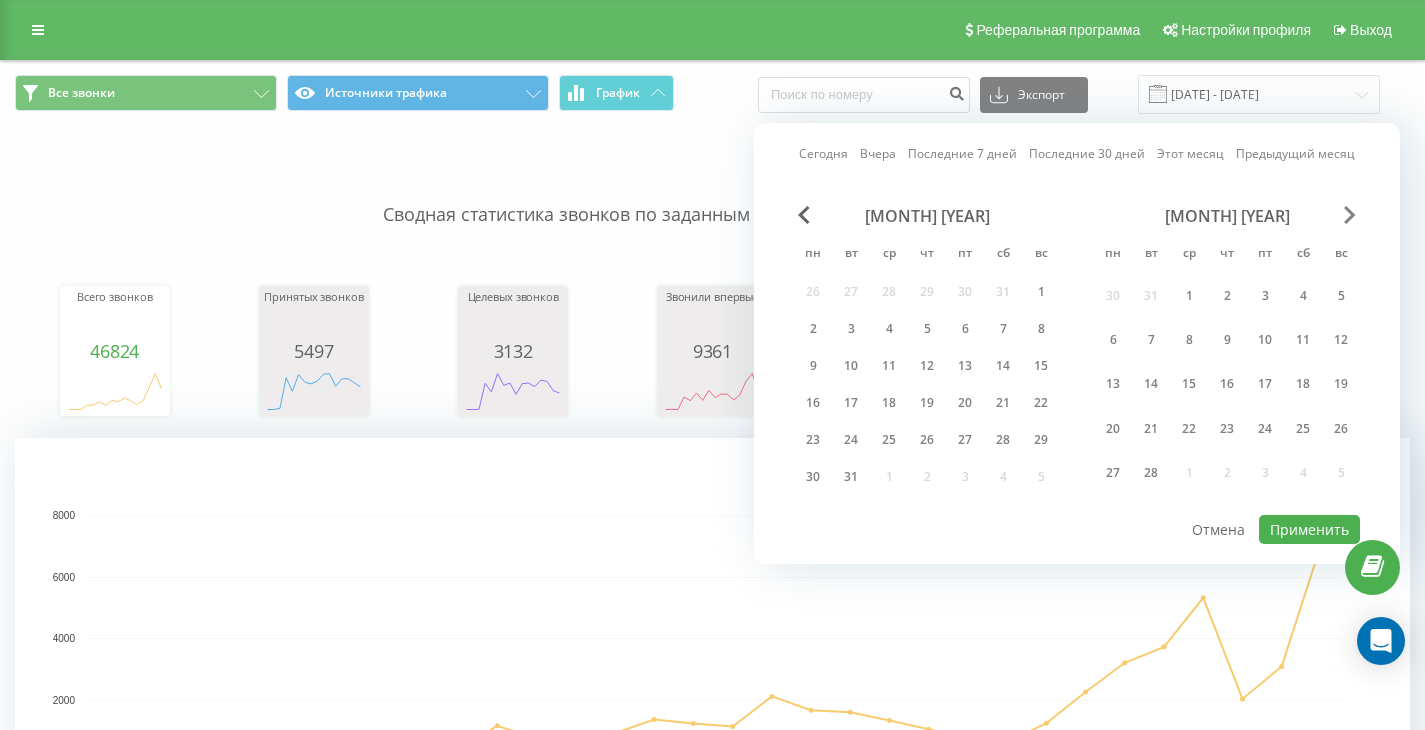 click at bounding box center [1350, 215] 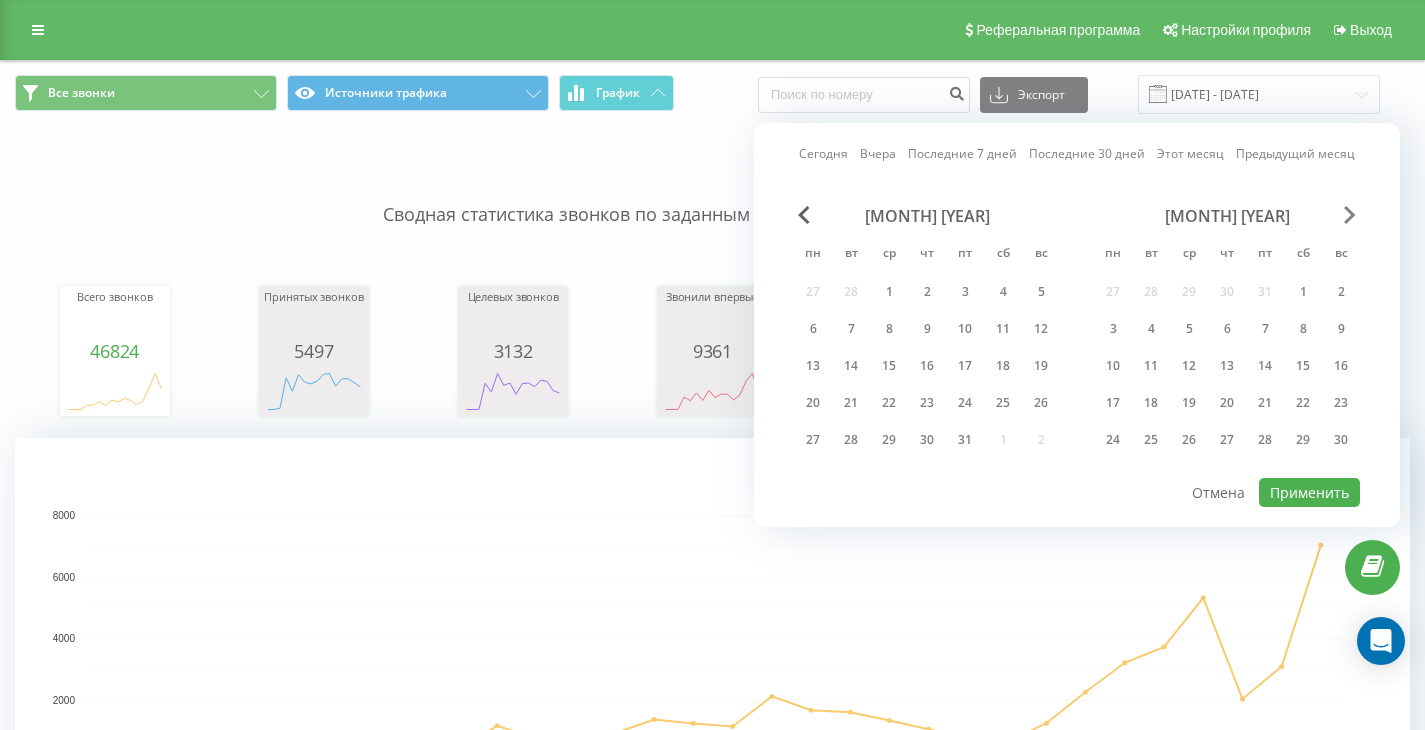 click at bounding box center [1350, 215] 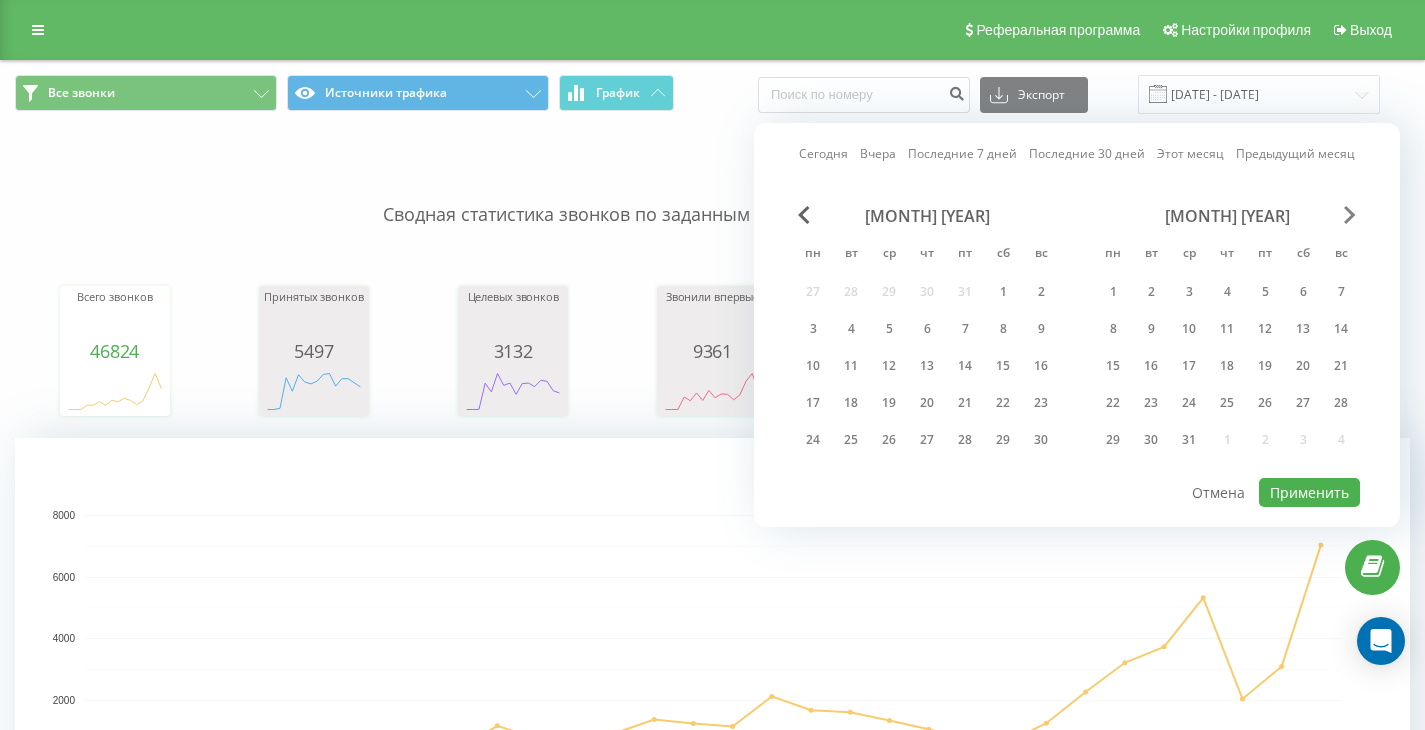 click at bounding box center (1350, 215) 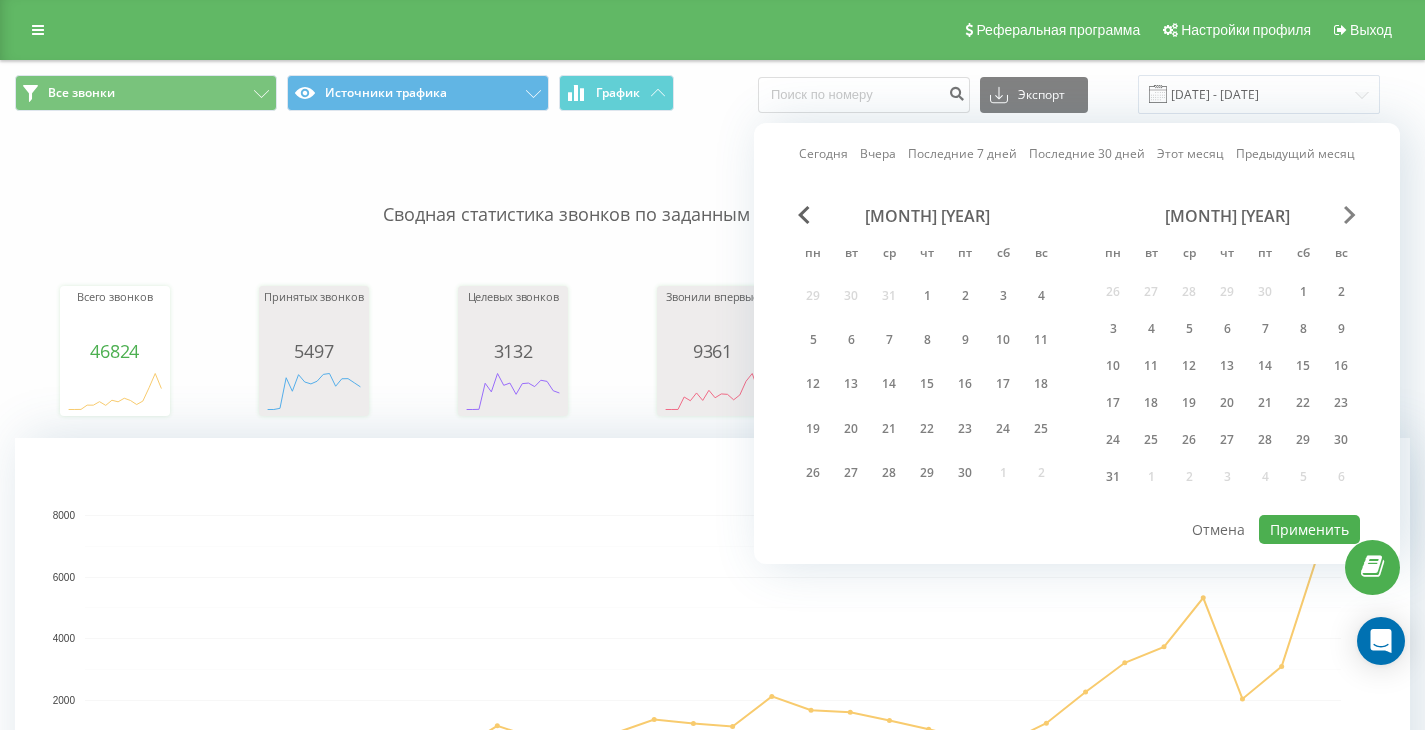 click at bounding box center (1350, 215) 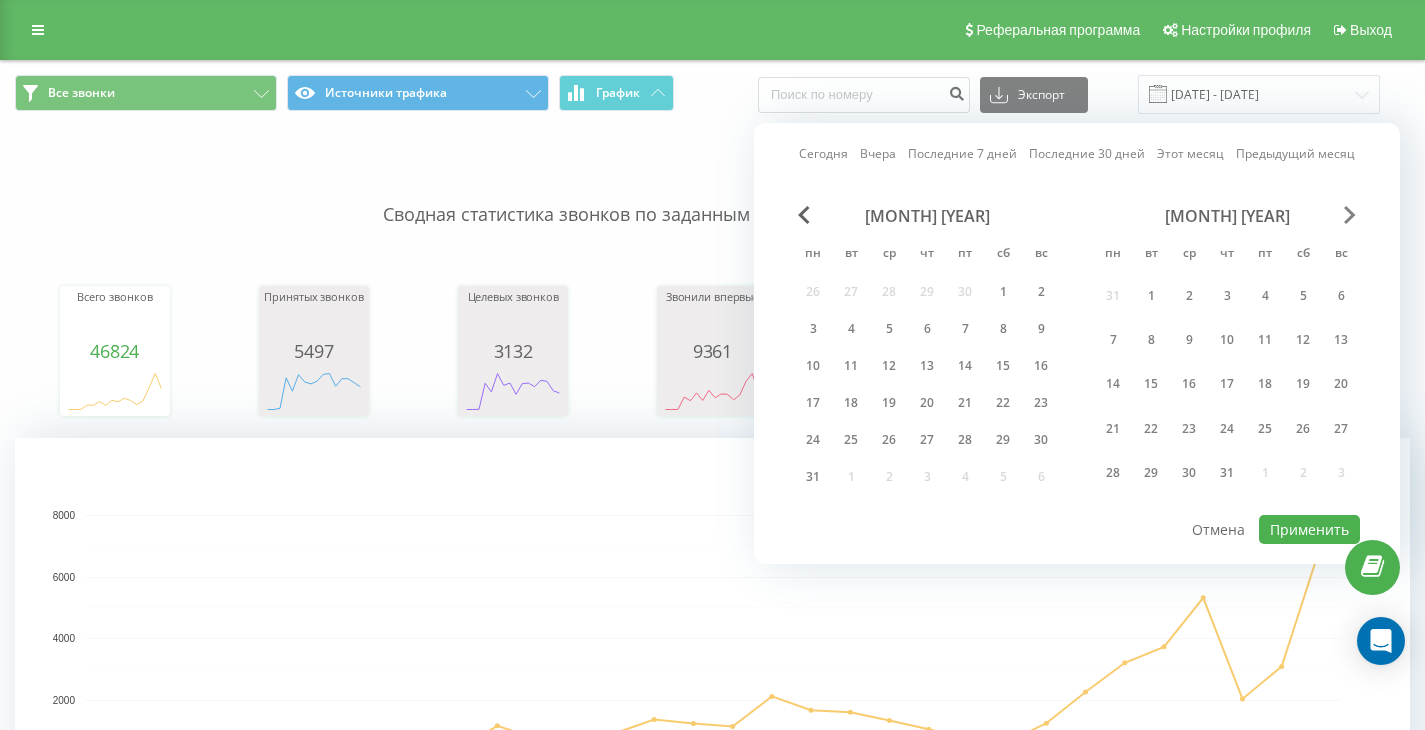 click at bounding box center [1350, 215] 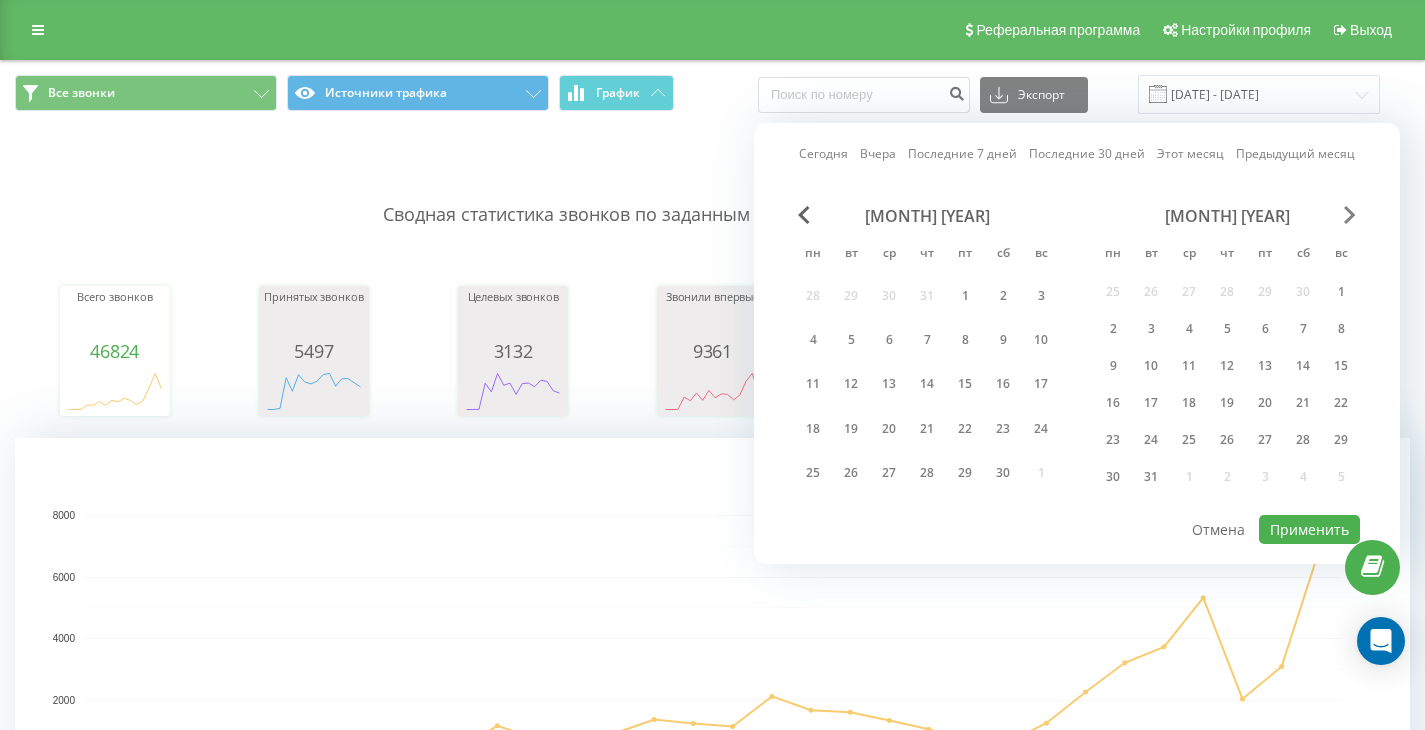 click at bounding box center (1350, 215) 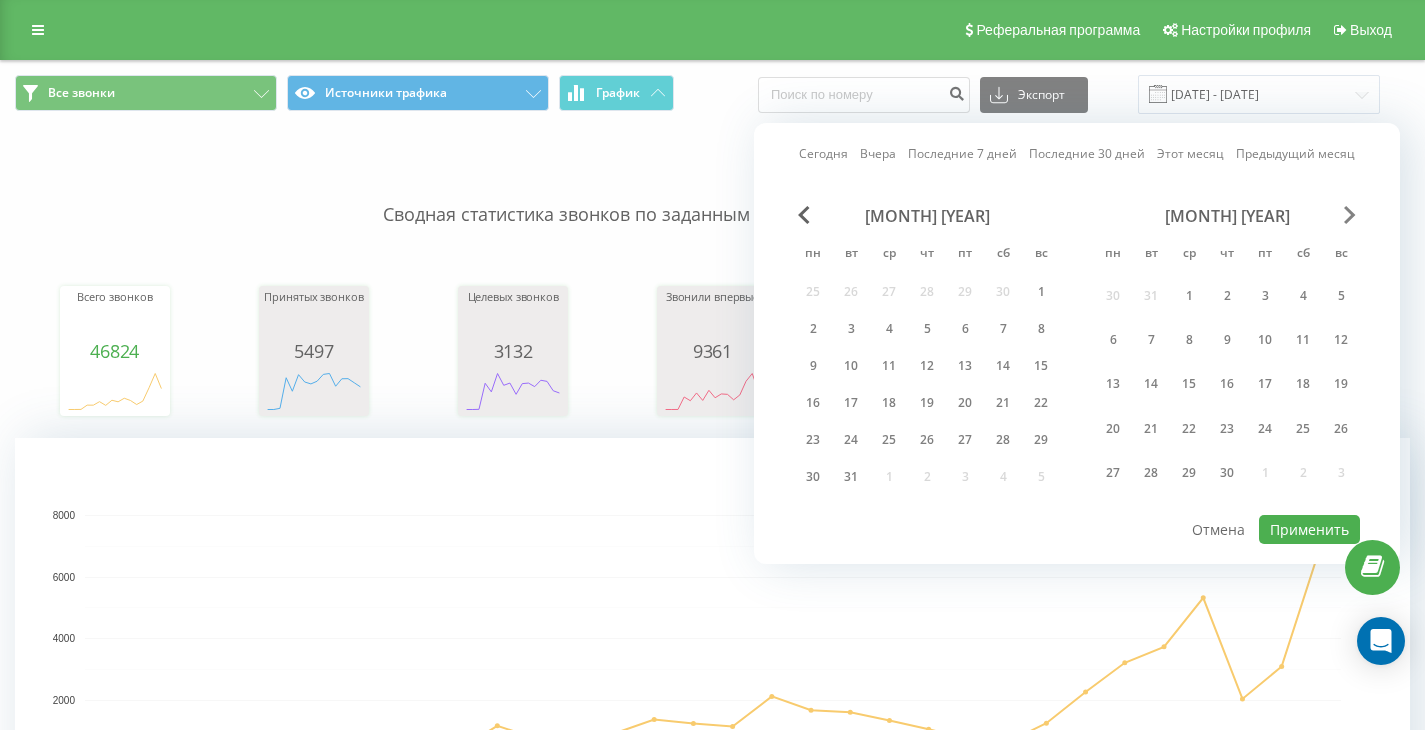 click at bounding box center [1350, 215] 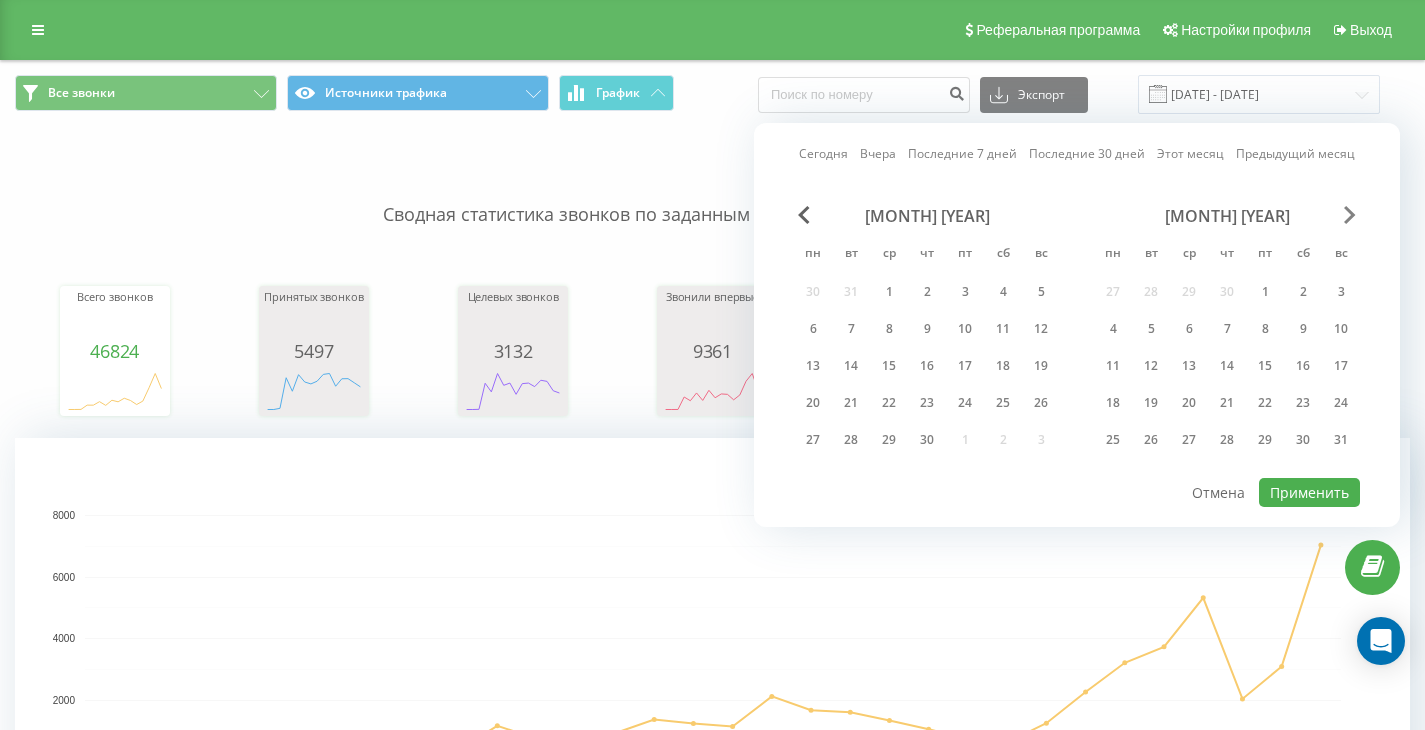 click at bounding box center [1350, 215] 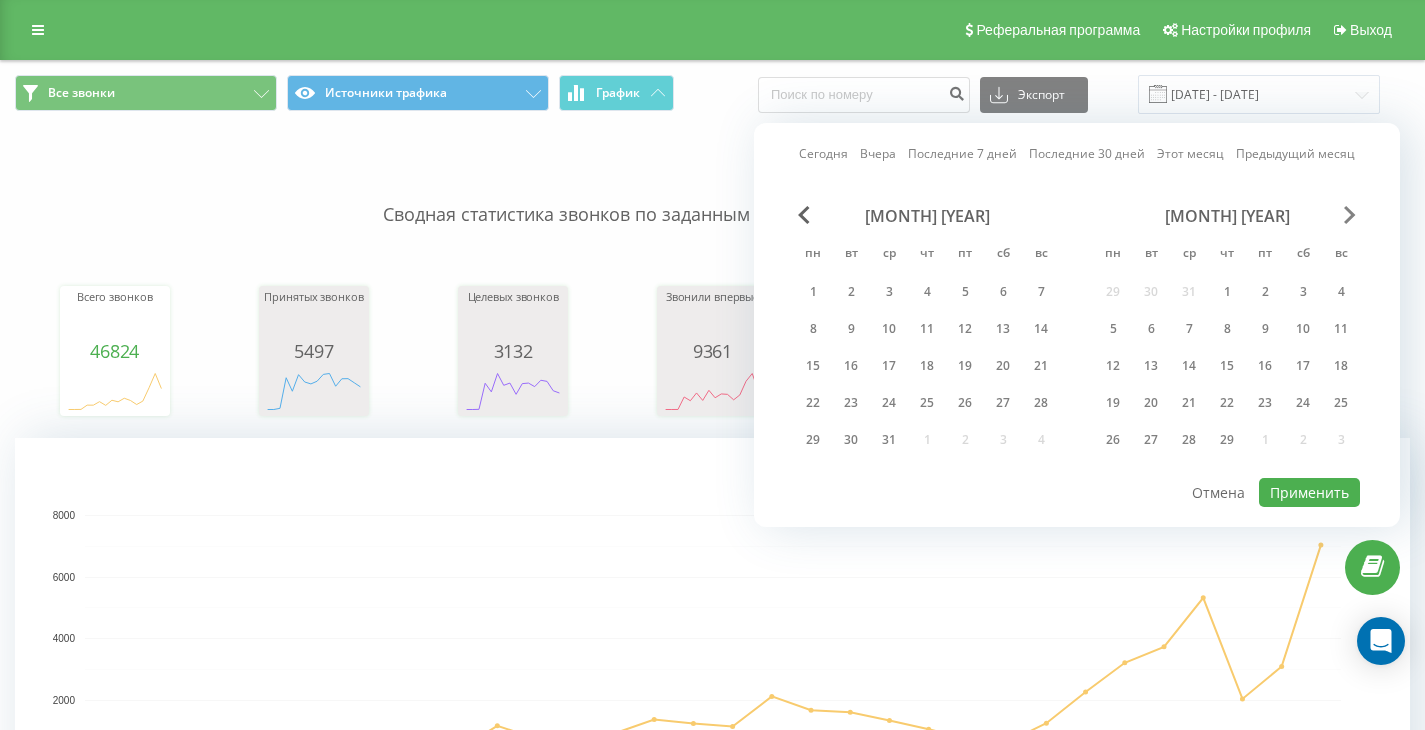 click at bounding box center (1350, 215) 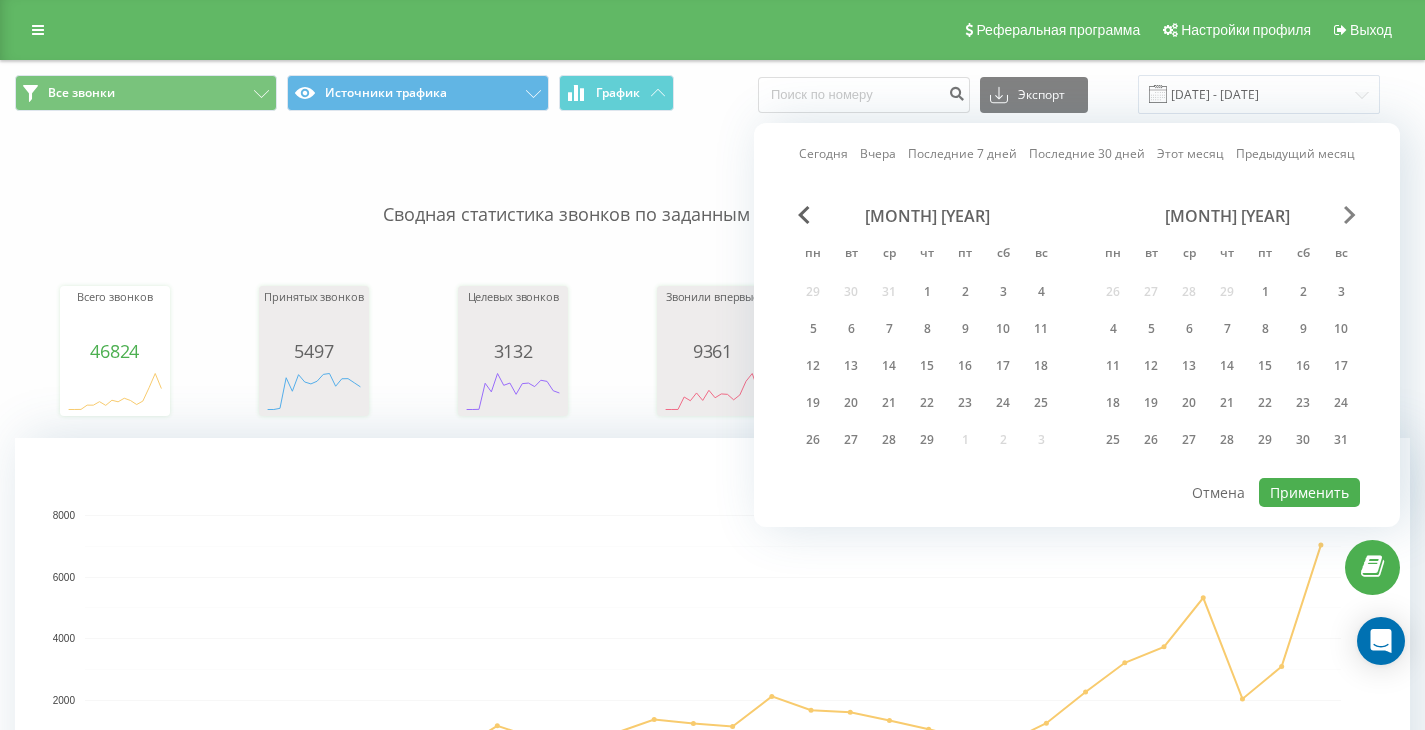 click at bounding box center (1350, 215) 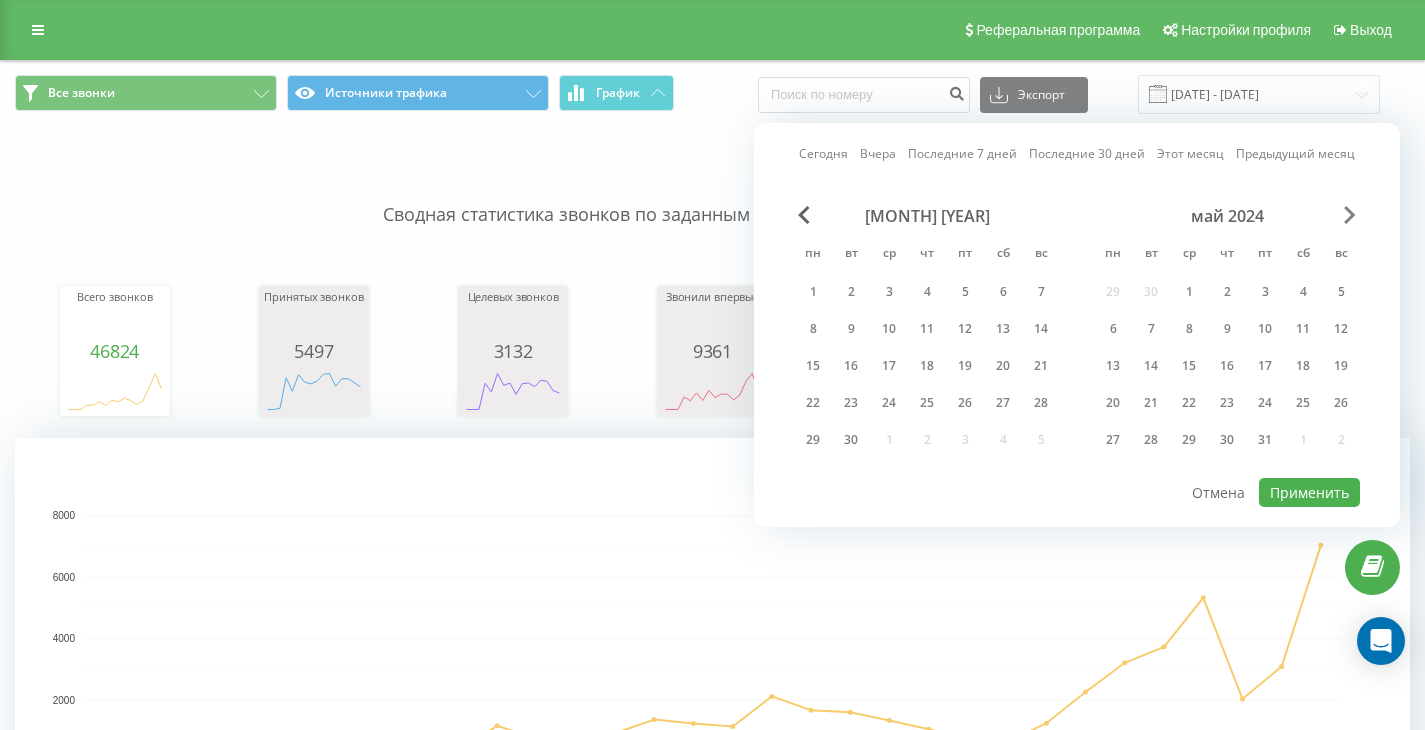 click at bounding box center (1350, 215) 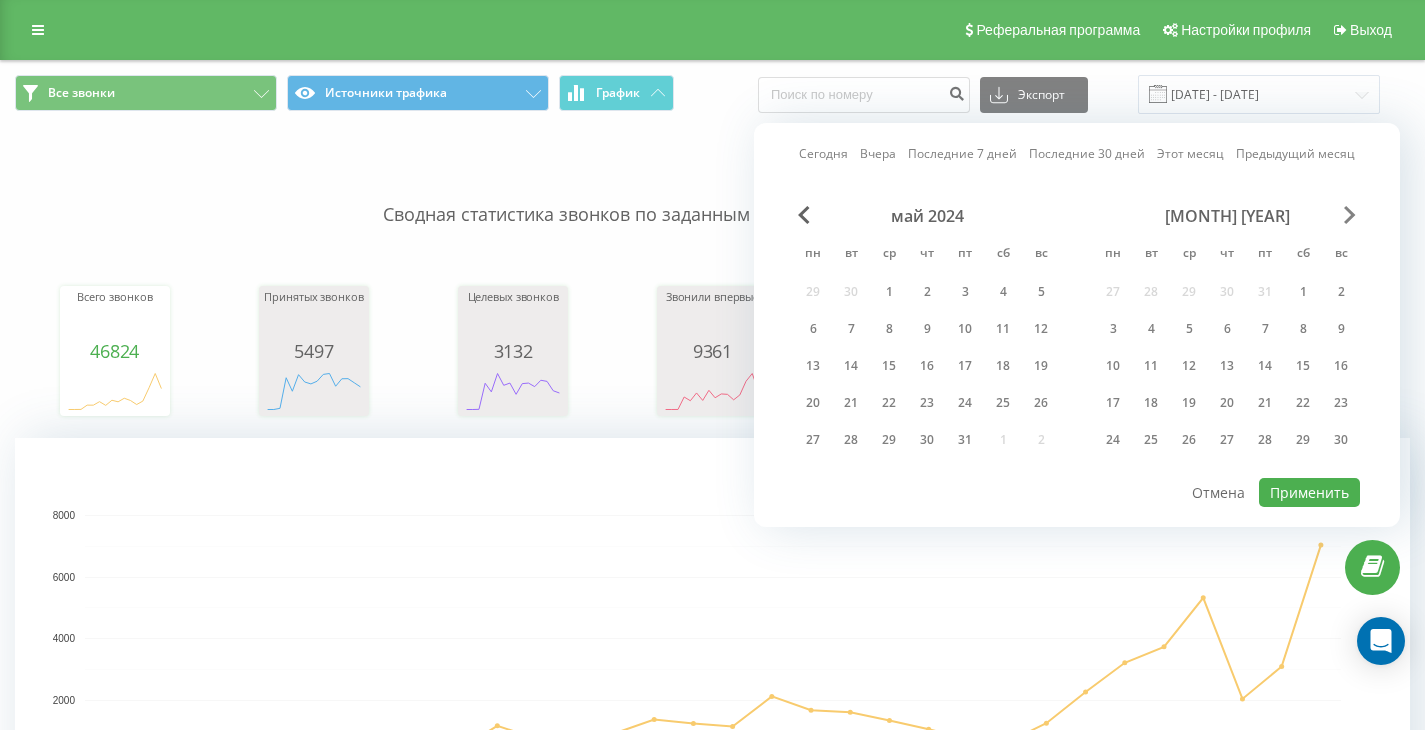 click at bounding box center [1350, 215] 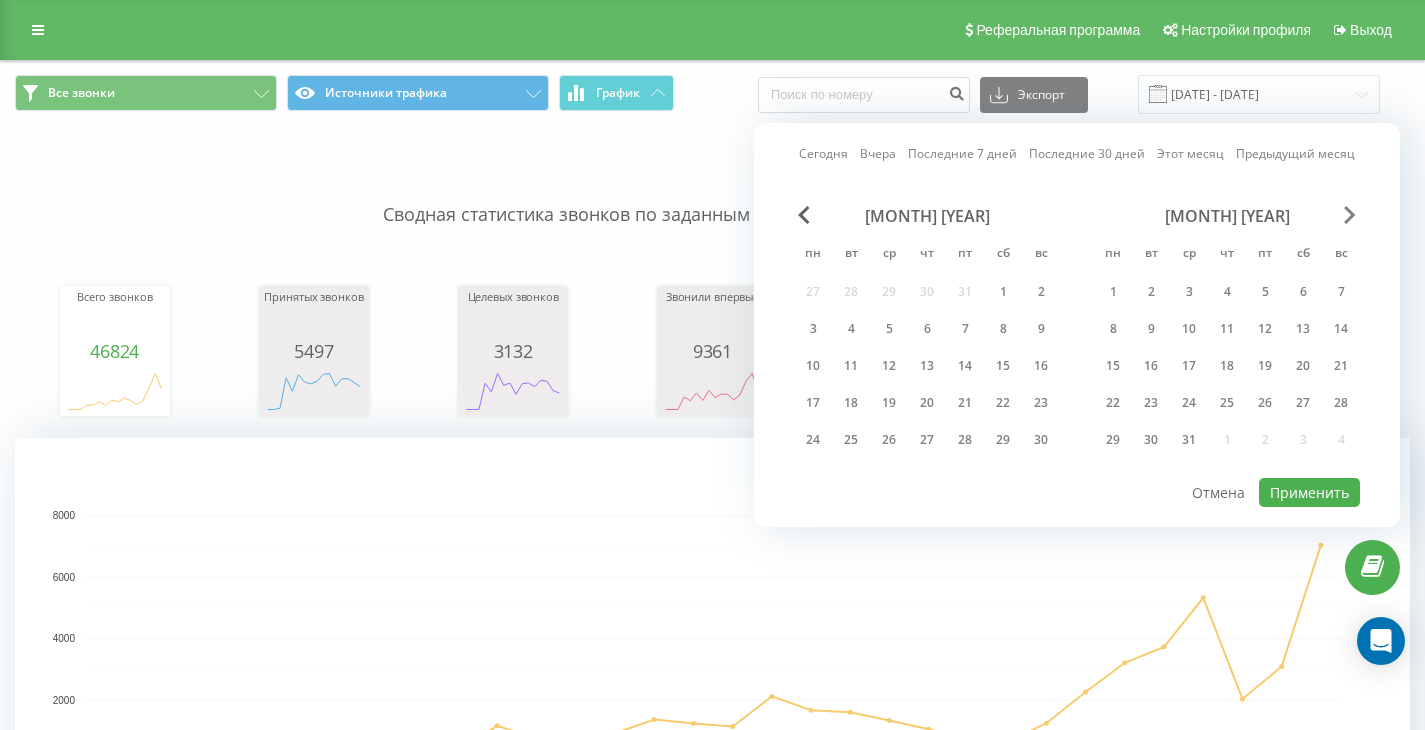 click at bounding box center (1350, 215) 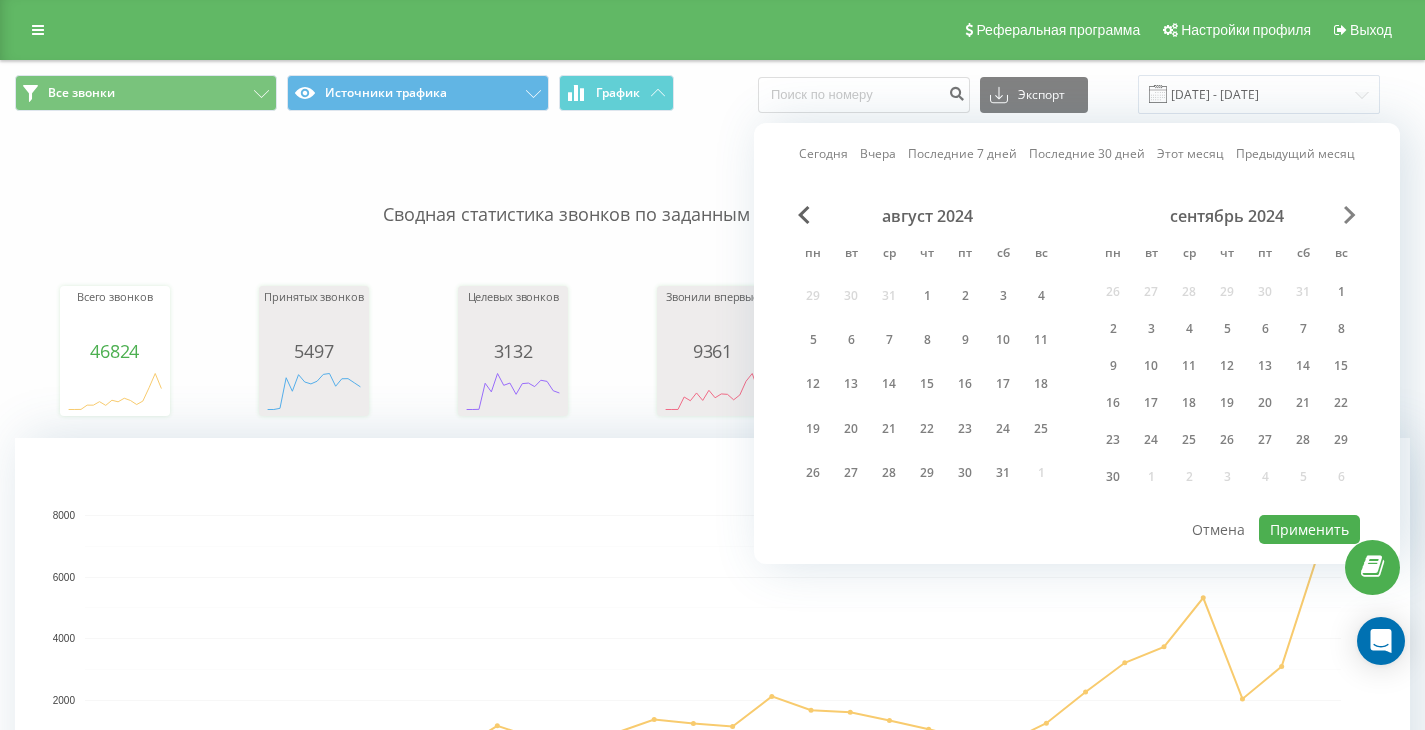 click at bounding box center (1350, 215) 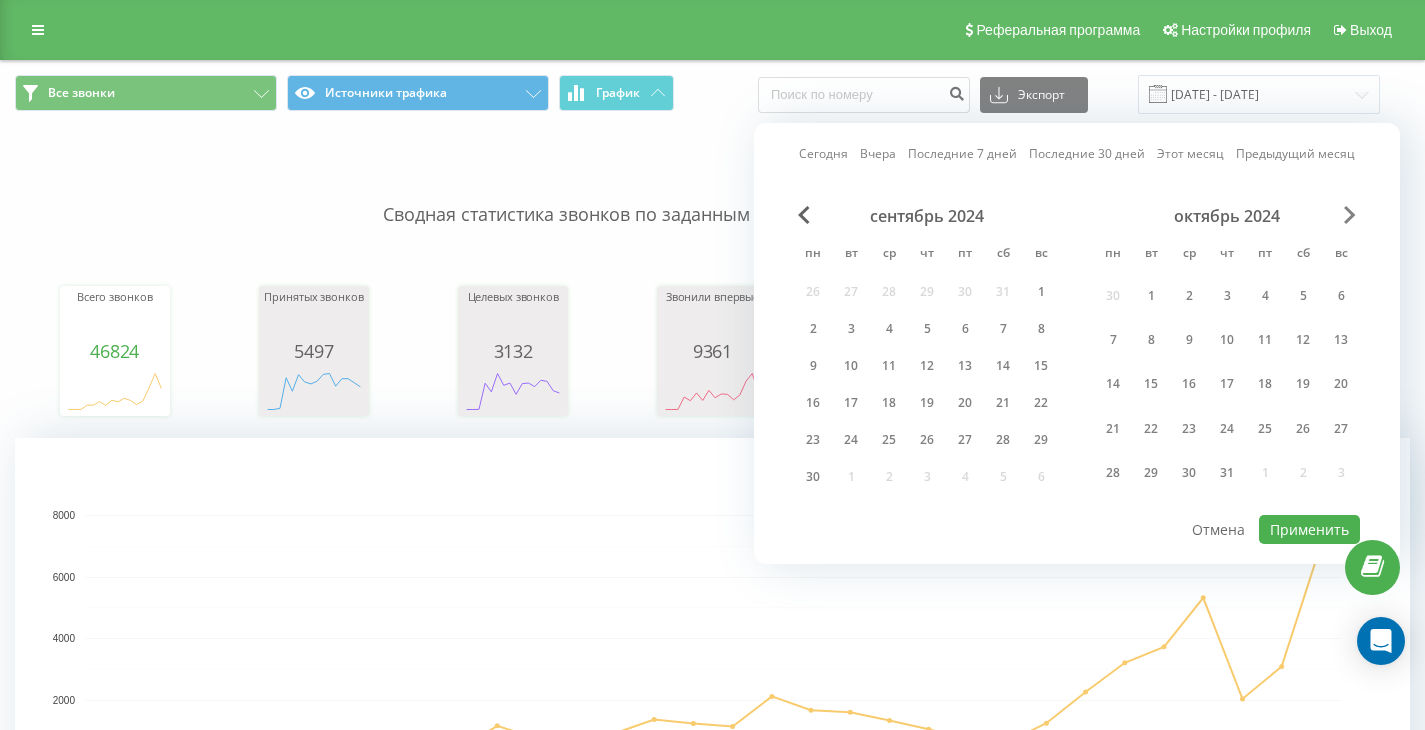 click at bounding box center (1350, 215) 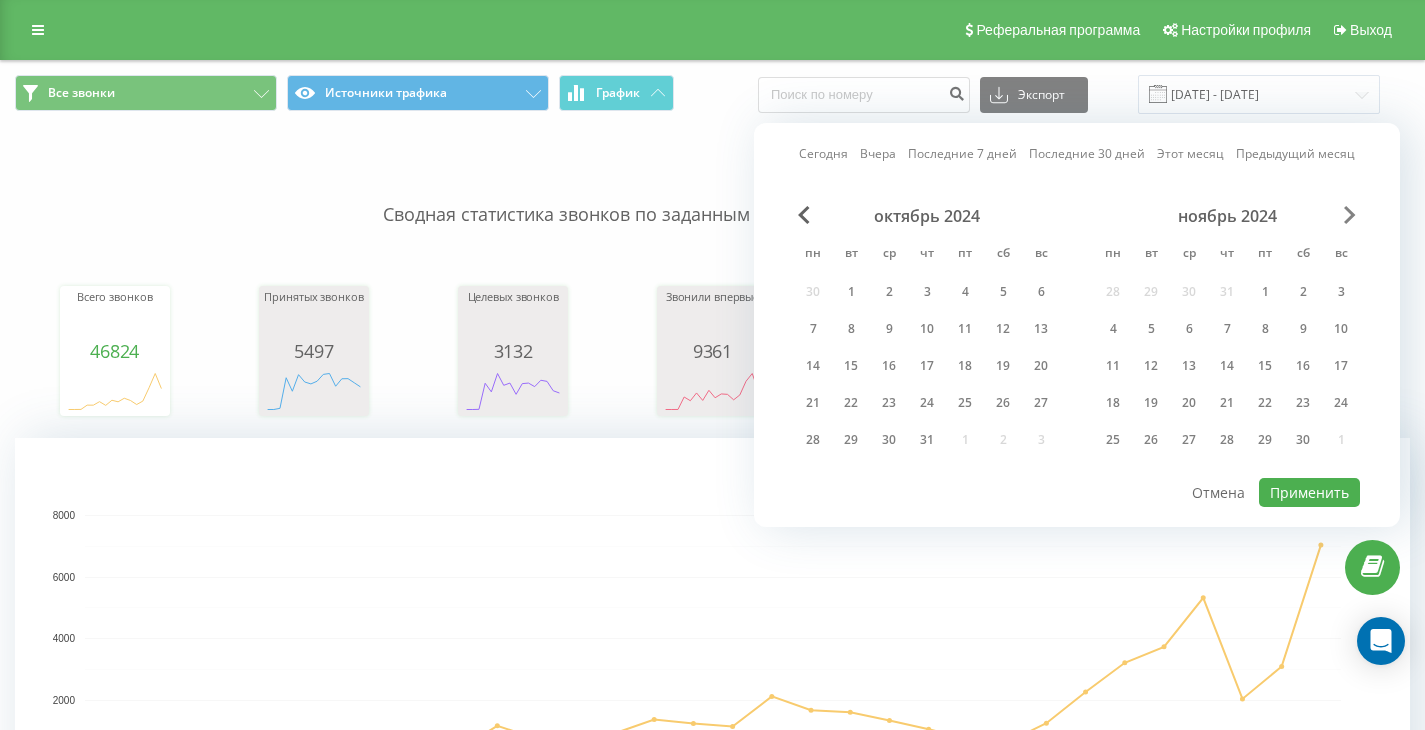 click at bounding box center (1350, 215) 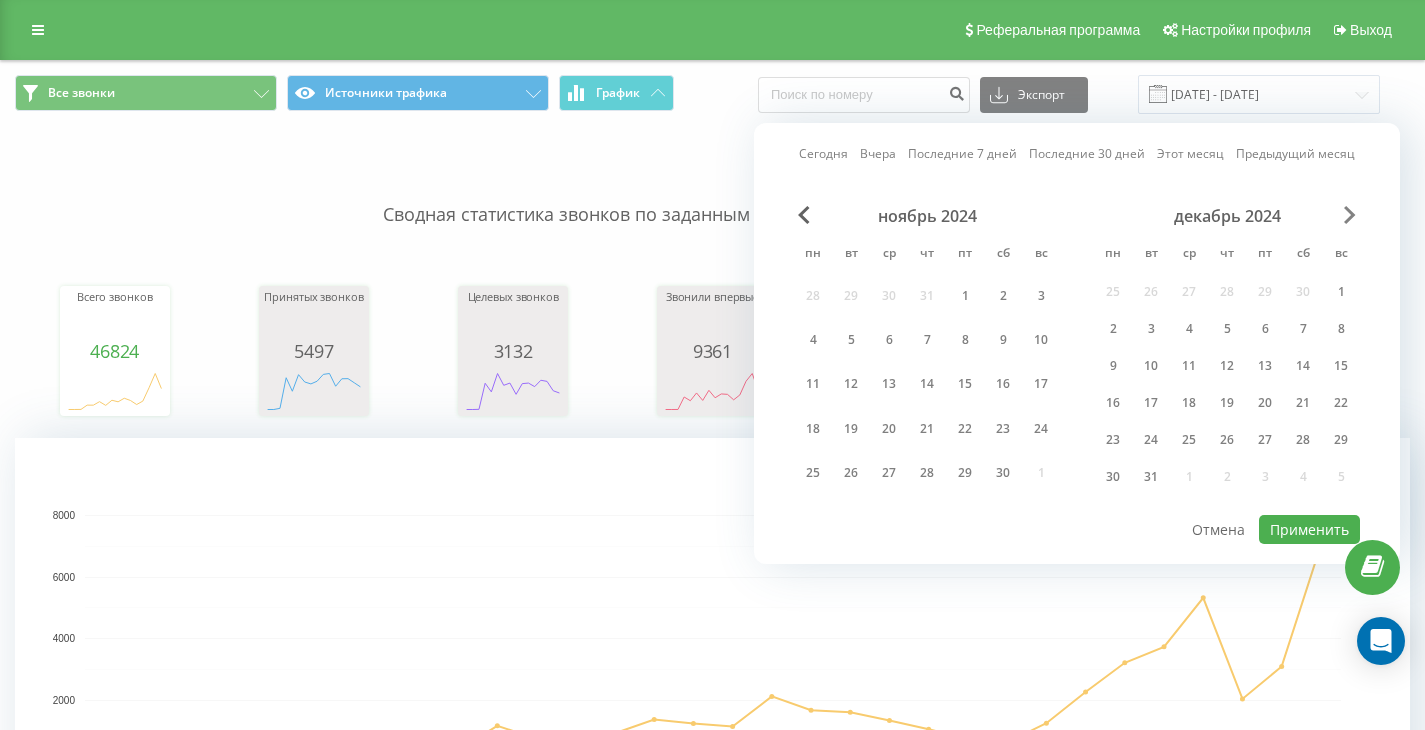 click at bounding box center [1350, 215] 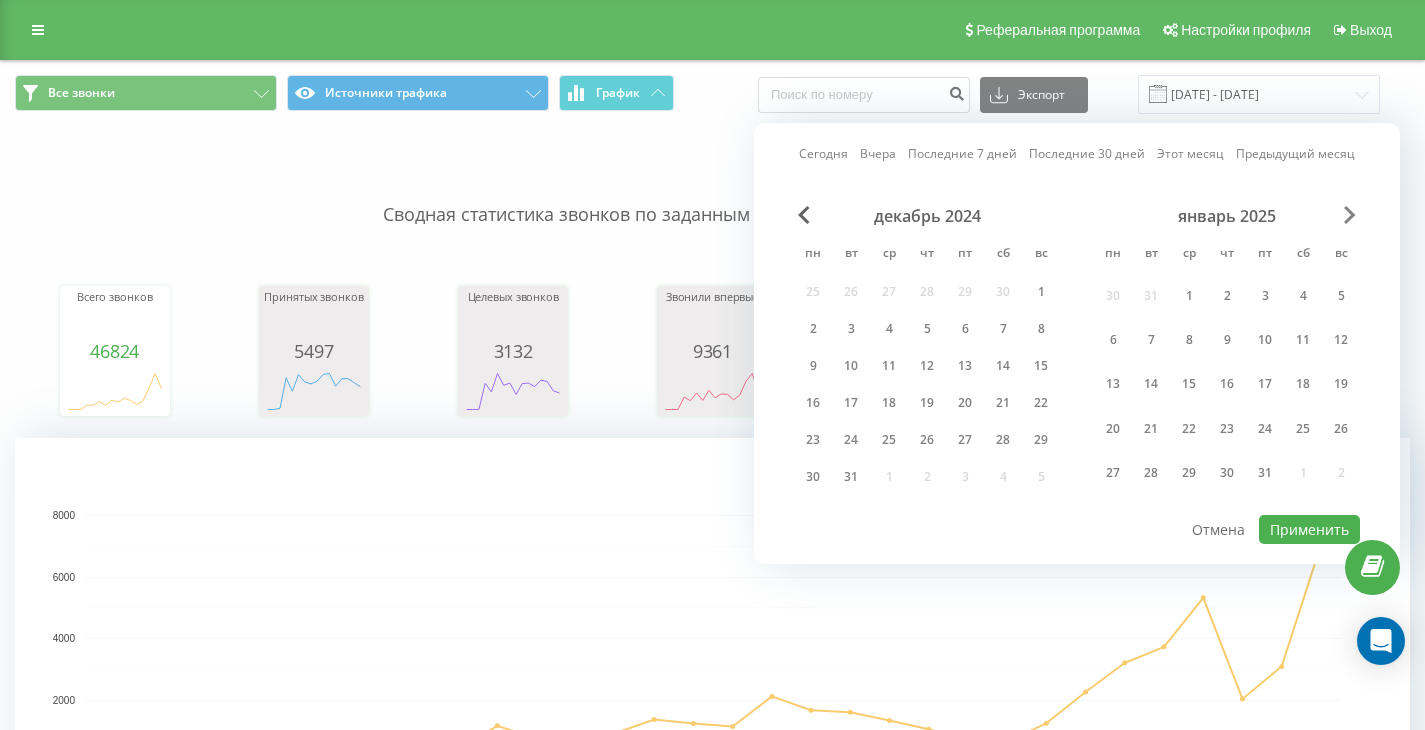 click at bounding box center (1350, 215) 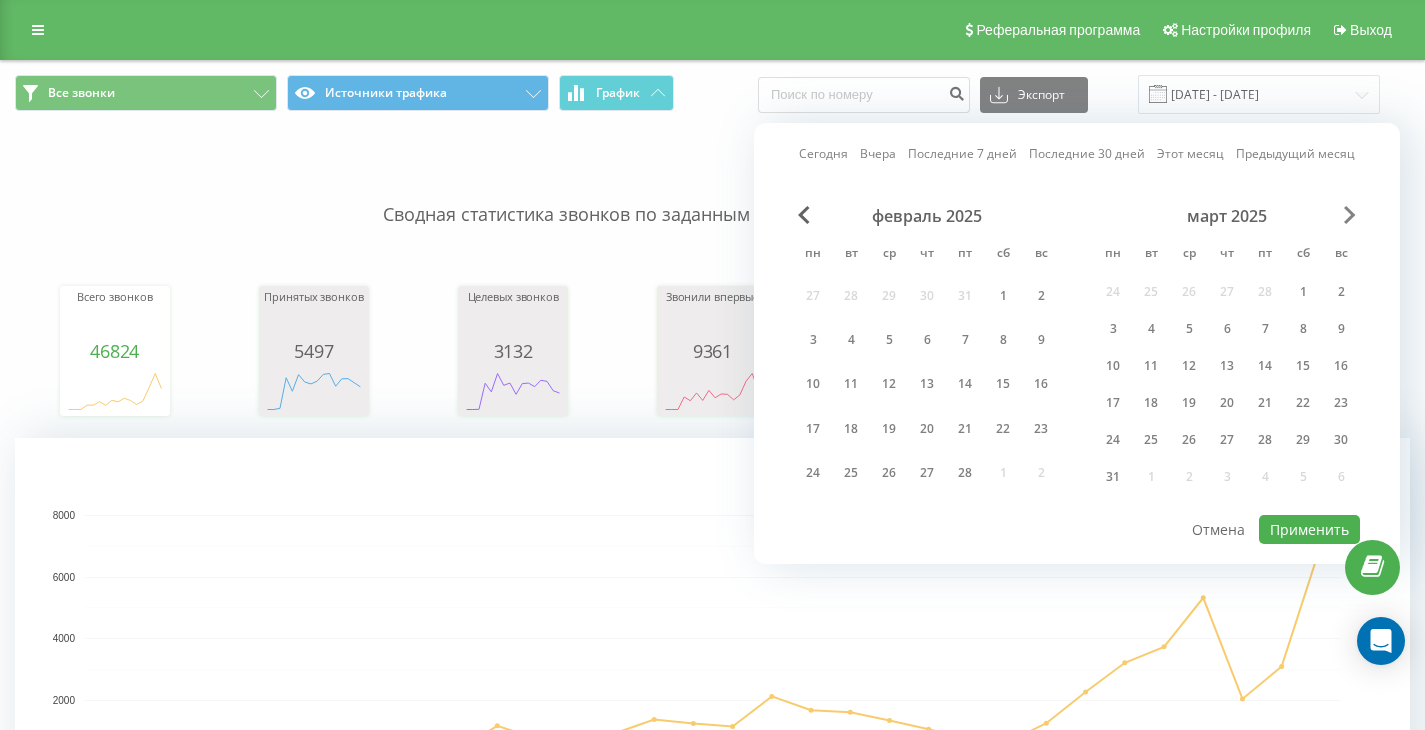 click at bounding box center [1350, 215] 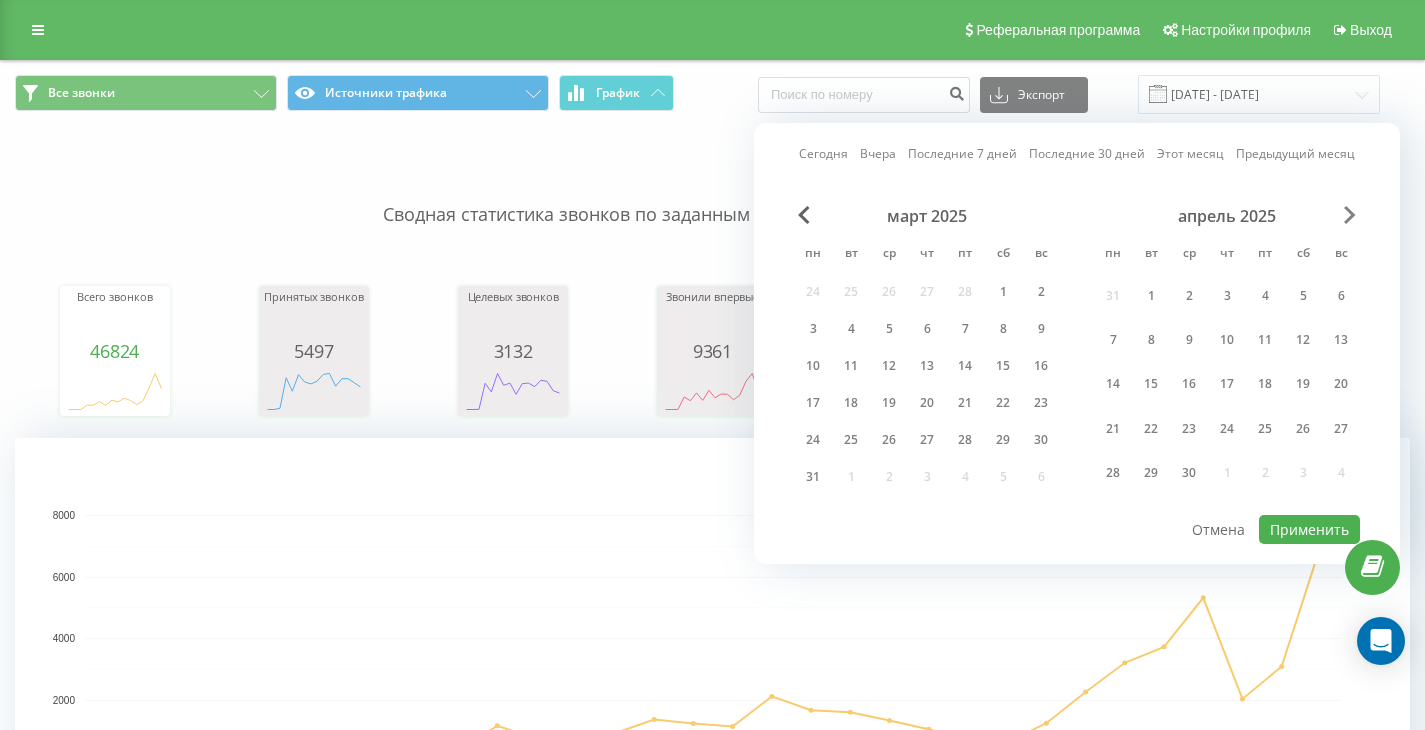 click at bounding box center (1350, 215) 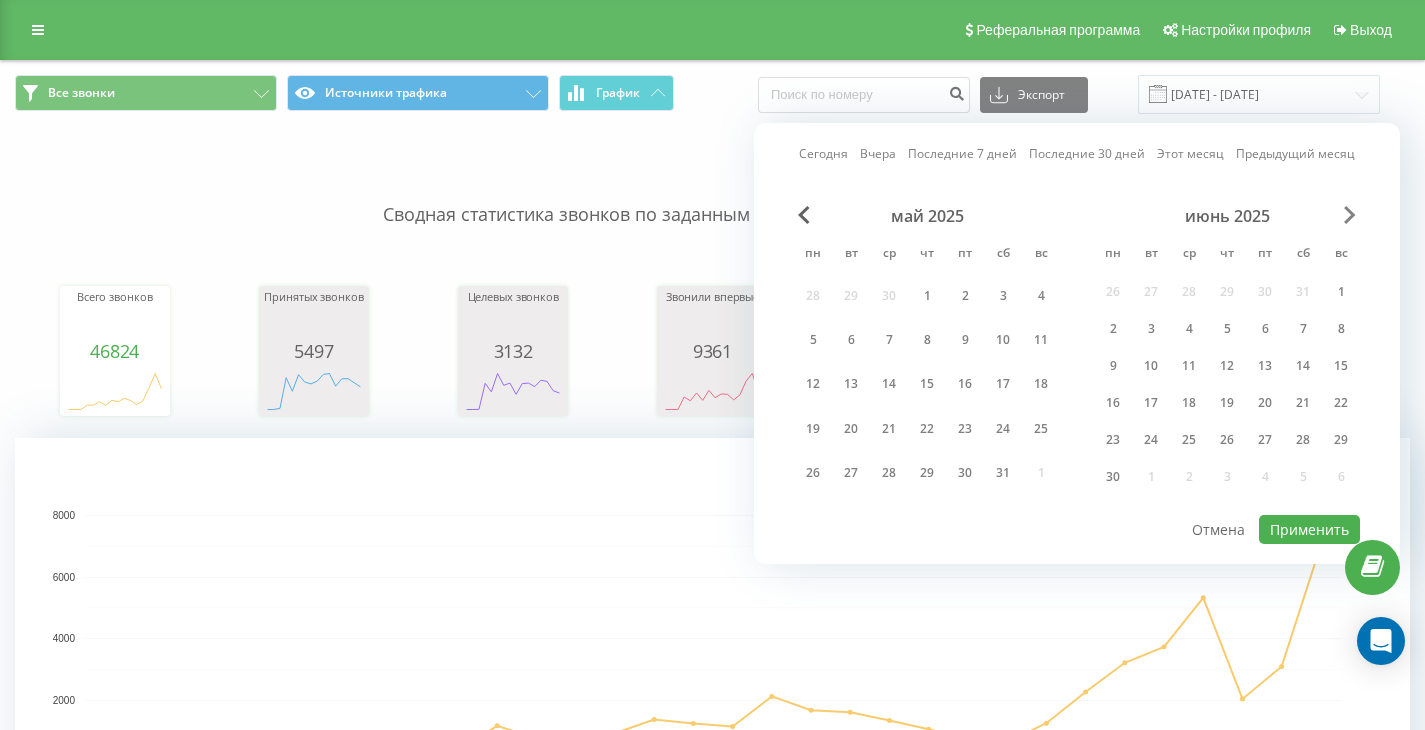 click at bounding box center (1350, 215) 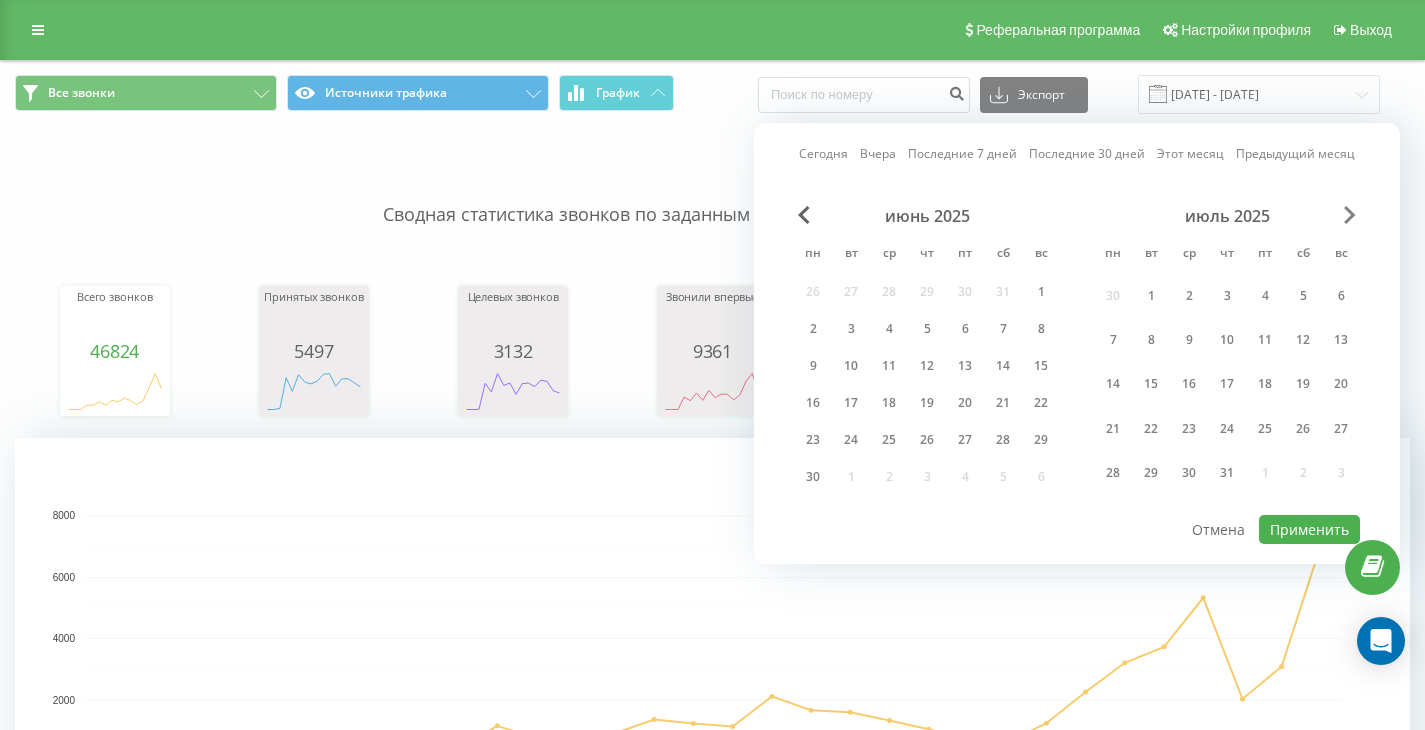 click at bounding box center [1350, 215] 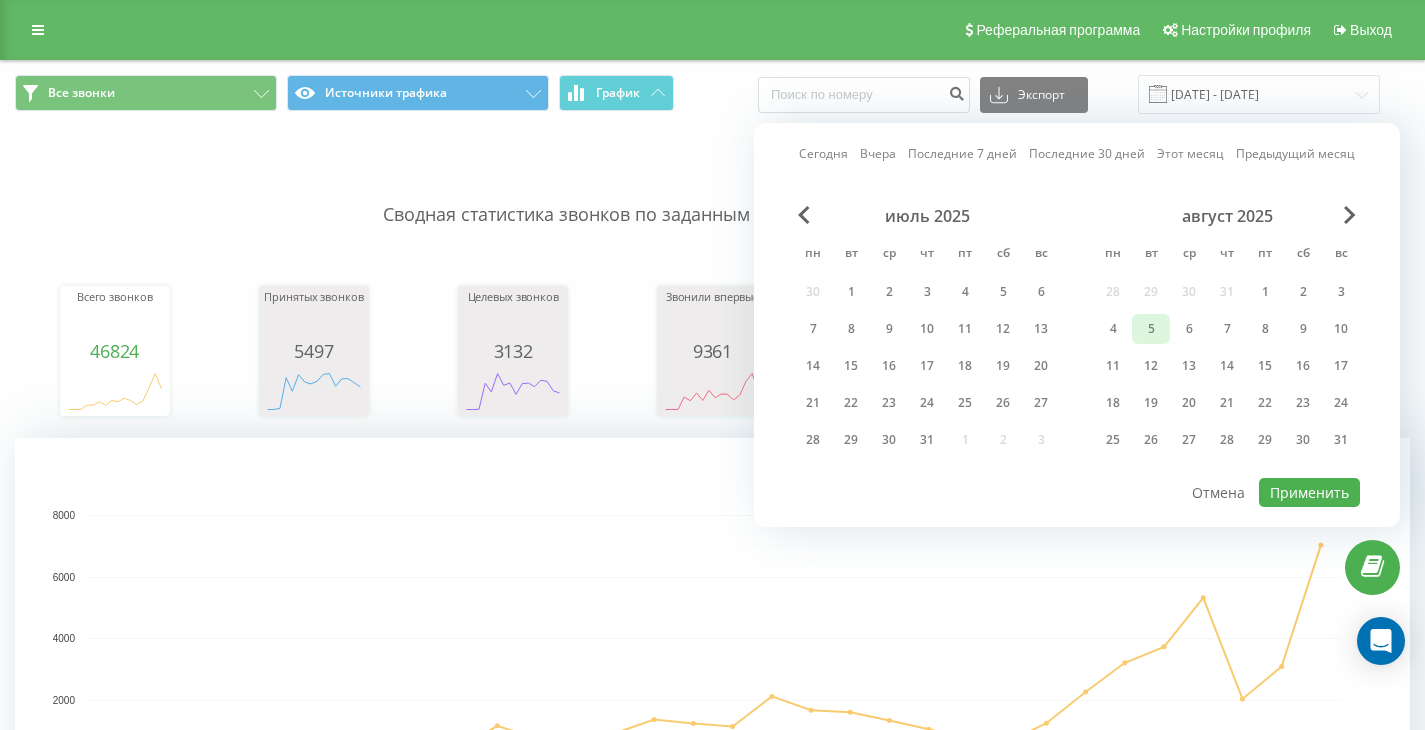 click on "5" at bounding box center (1151, 329) 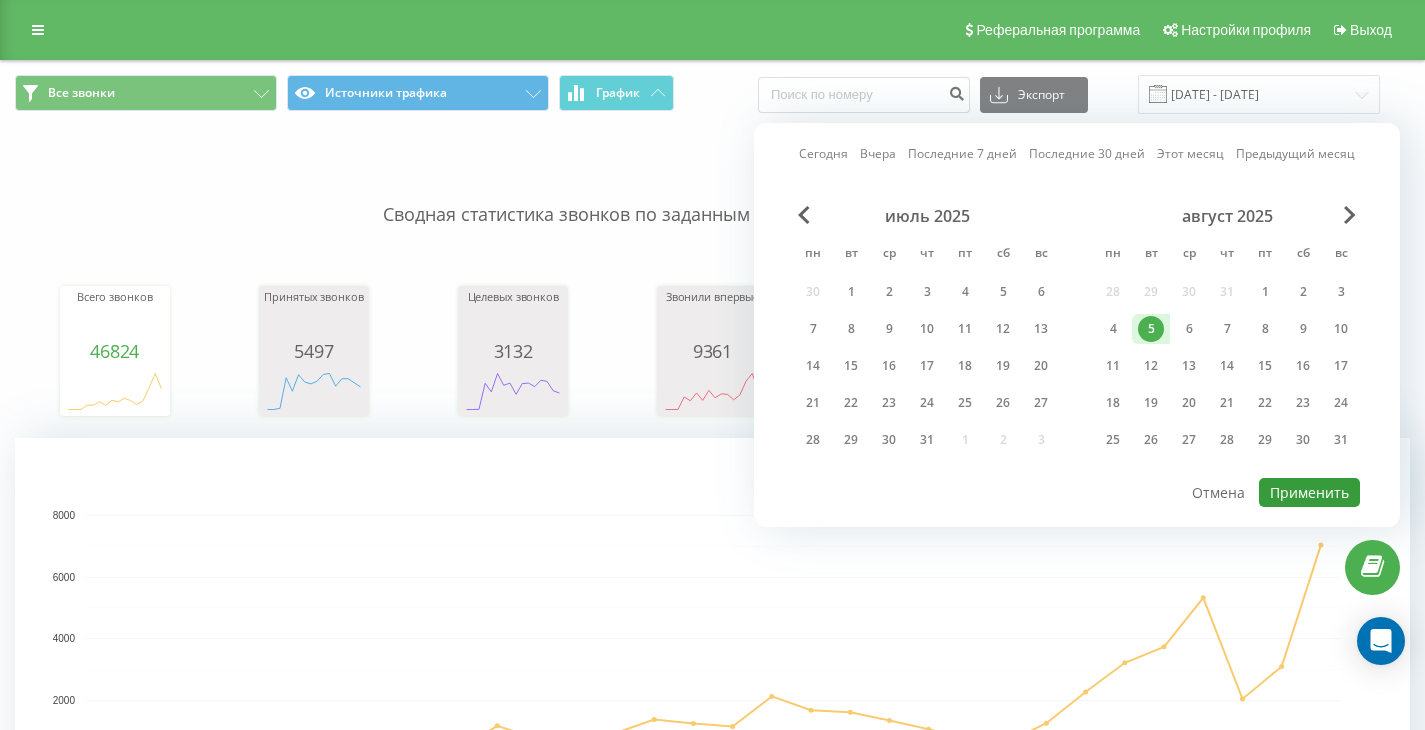 click on "Применить" at bounding box center (1309, 492) 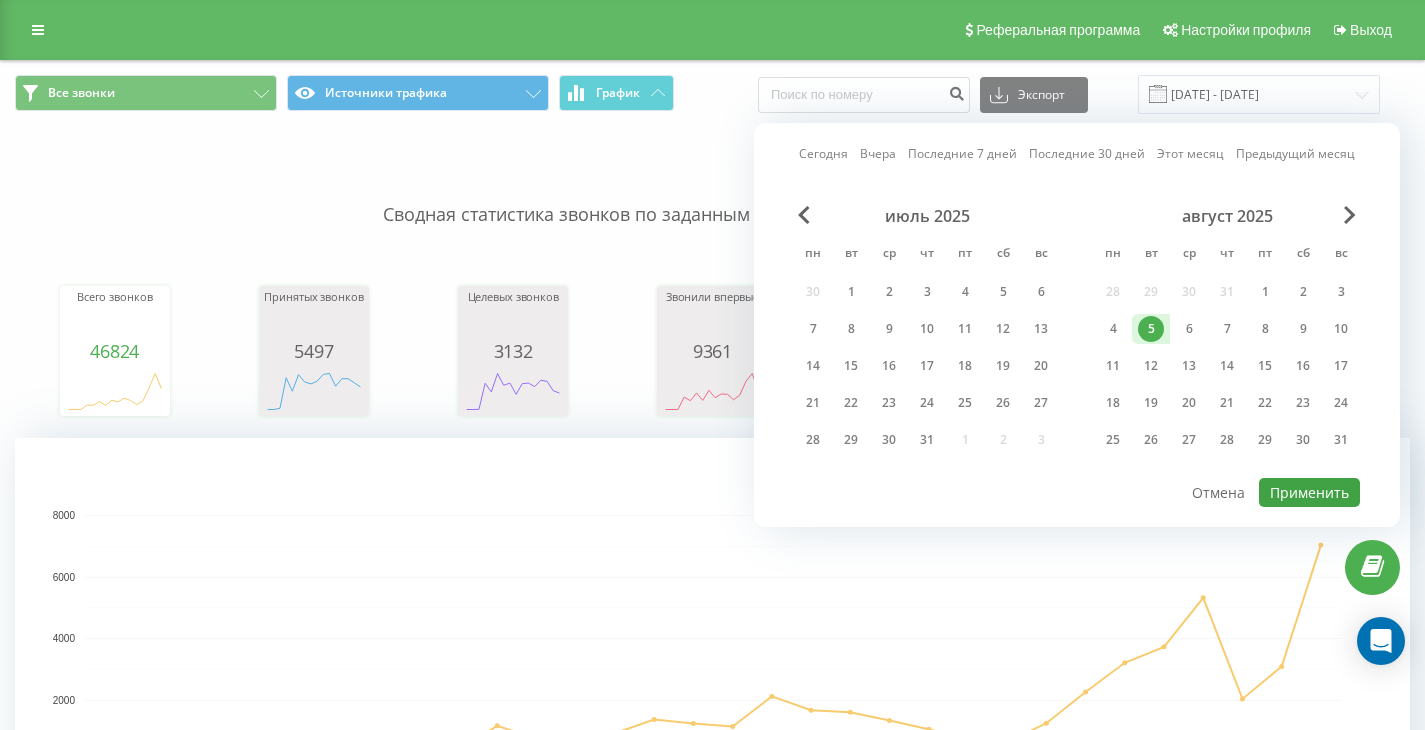 type on "05.08.2025  -  05.08.2025" 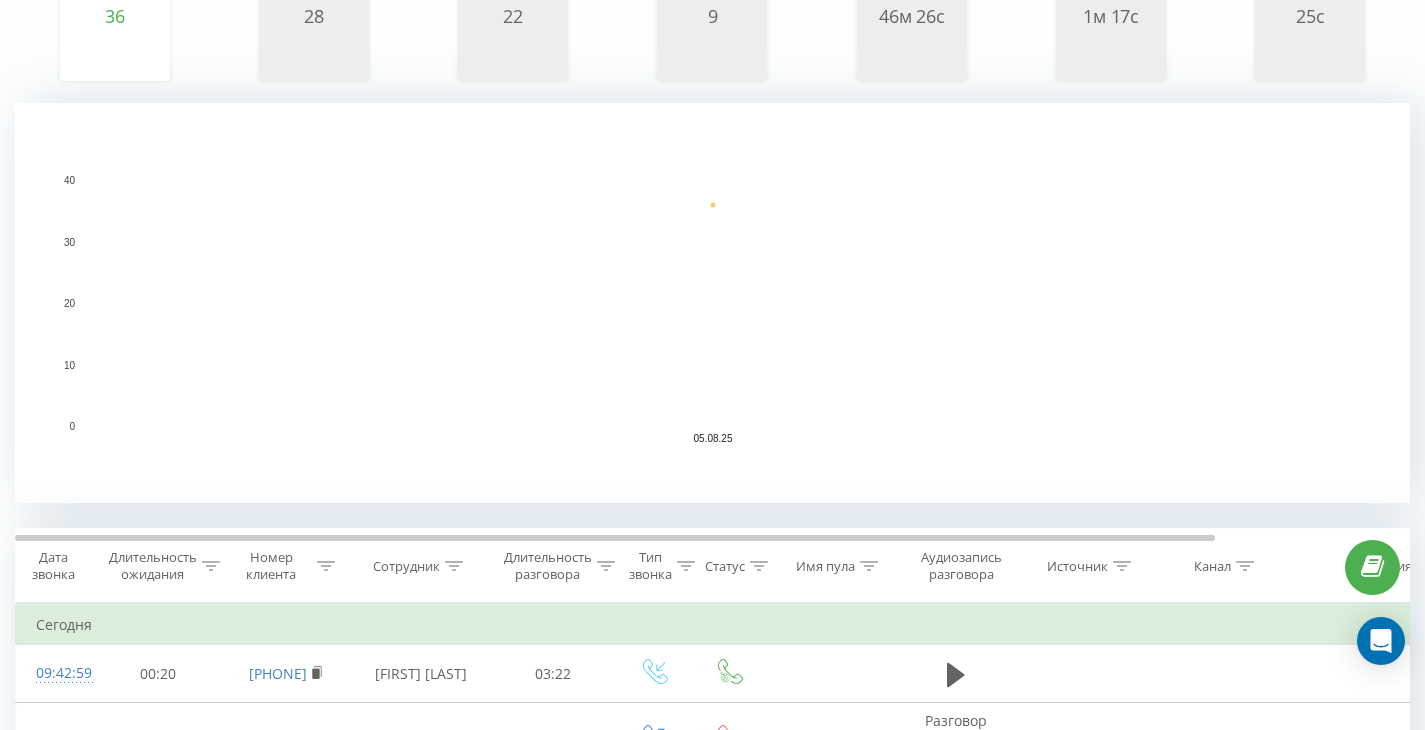 scroll, scrollTop: 0, scrollLeft: 0, axis: both 